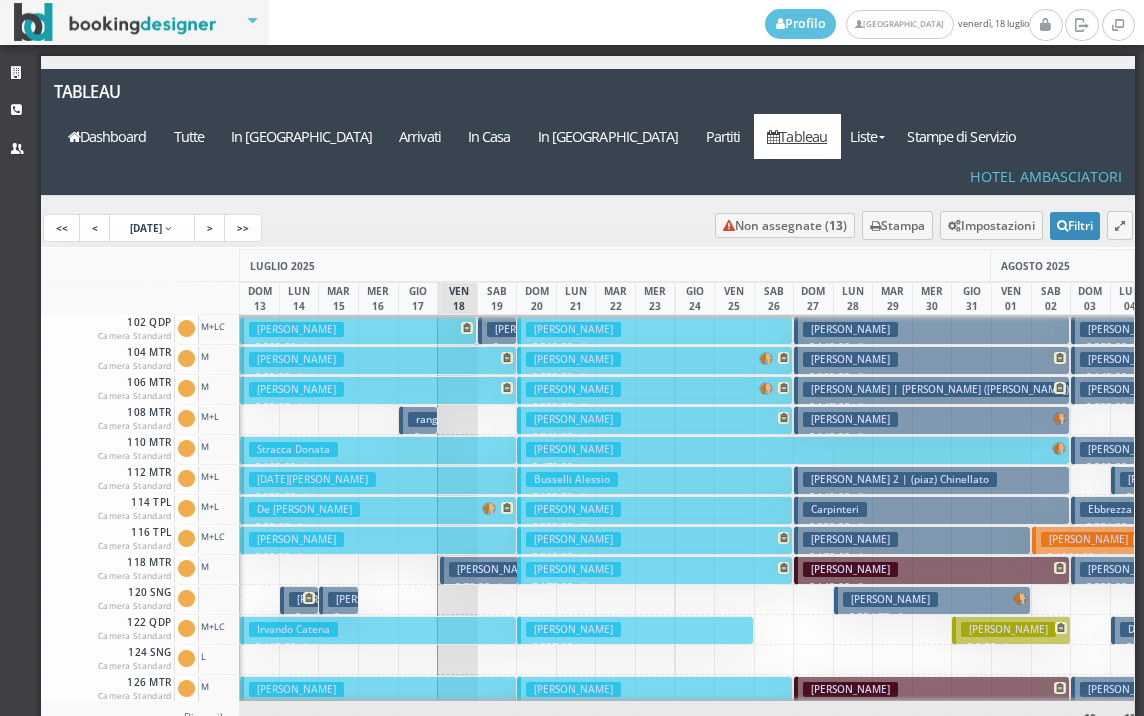 scroll, scrollTop: 0, scrollLeft: 0, axis: both 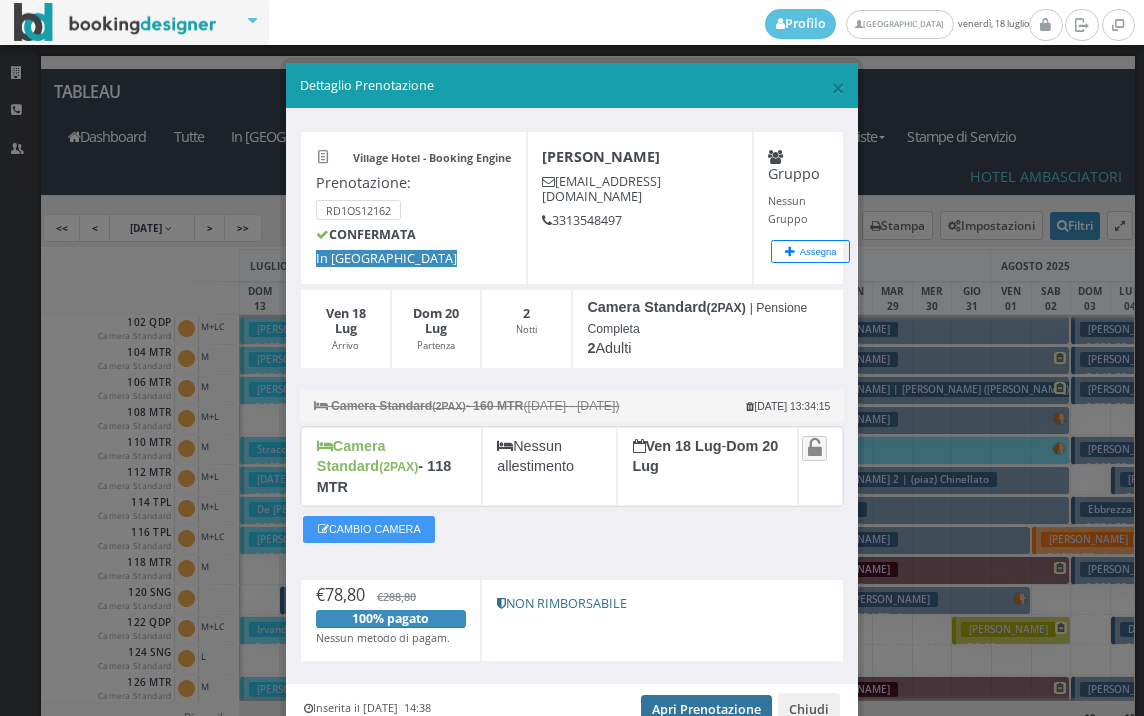 click on "Apri Prenotazione" at bounding box center [706, 710] 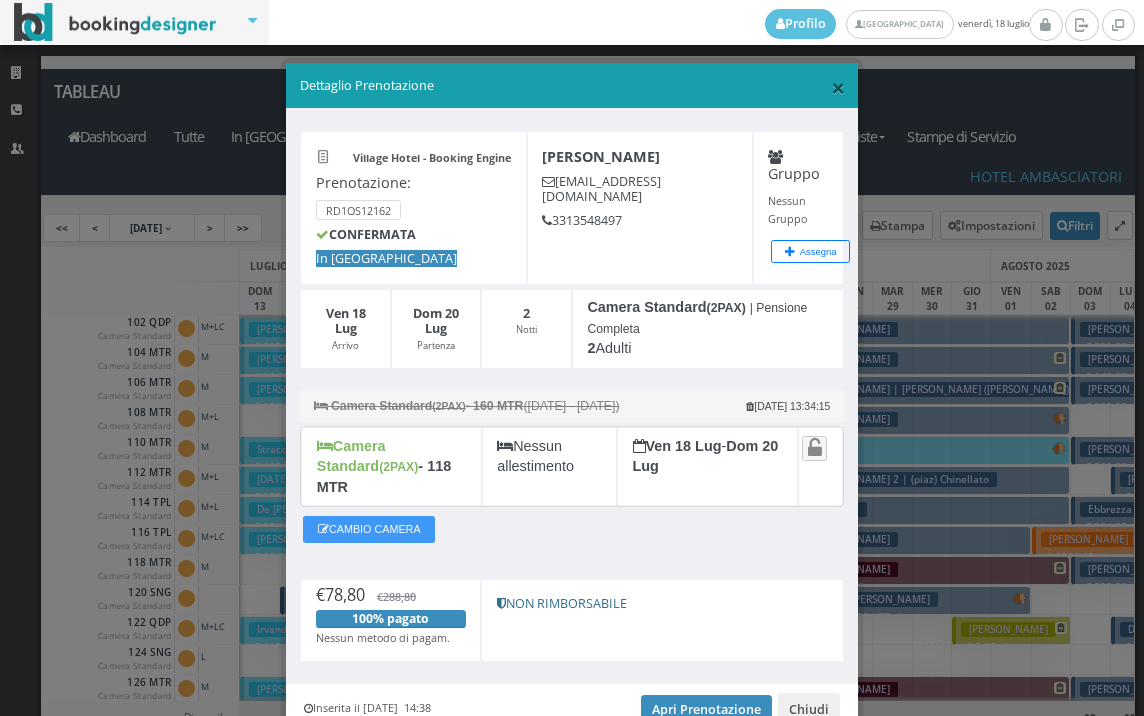 click on "×" at bounding box center [838, 87] 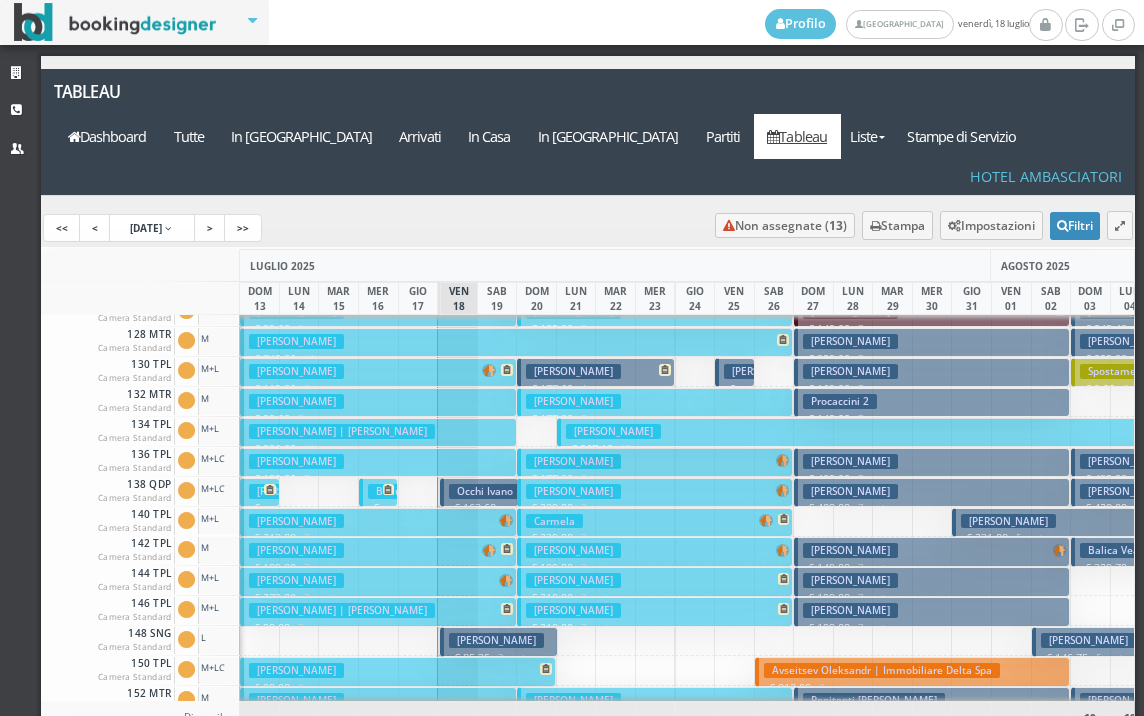 scroll, scrollTop: 400, scrollLeft: 0, axis: vertical 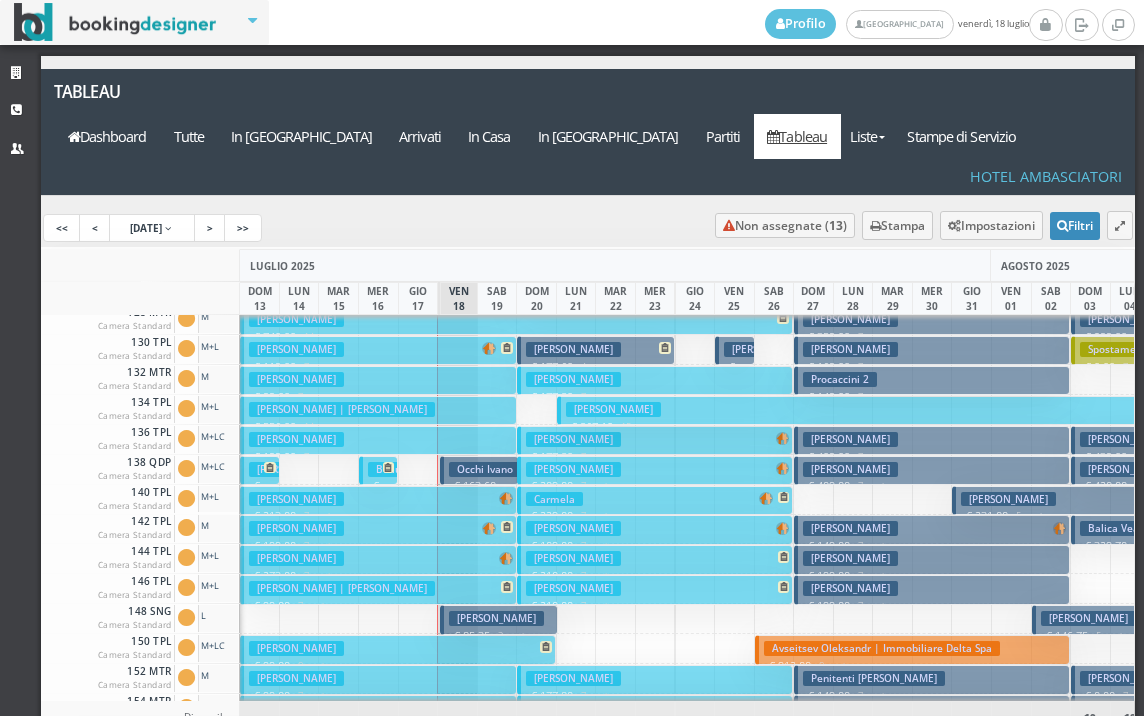 click on "Occhi Ivano" at bounding box center (485, 469) 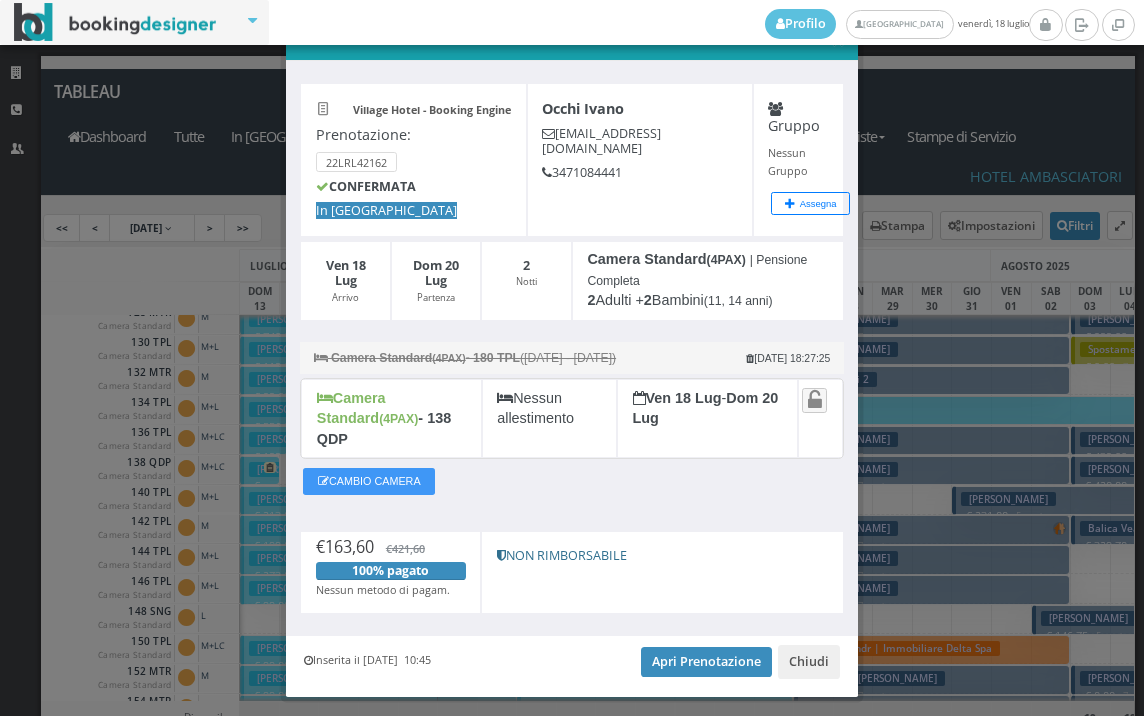 scroll, scrollTop: 78, scrollLeft: 0, axis: vertical 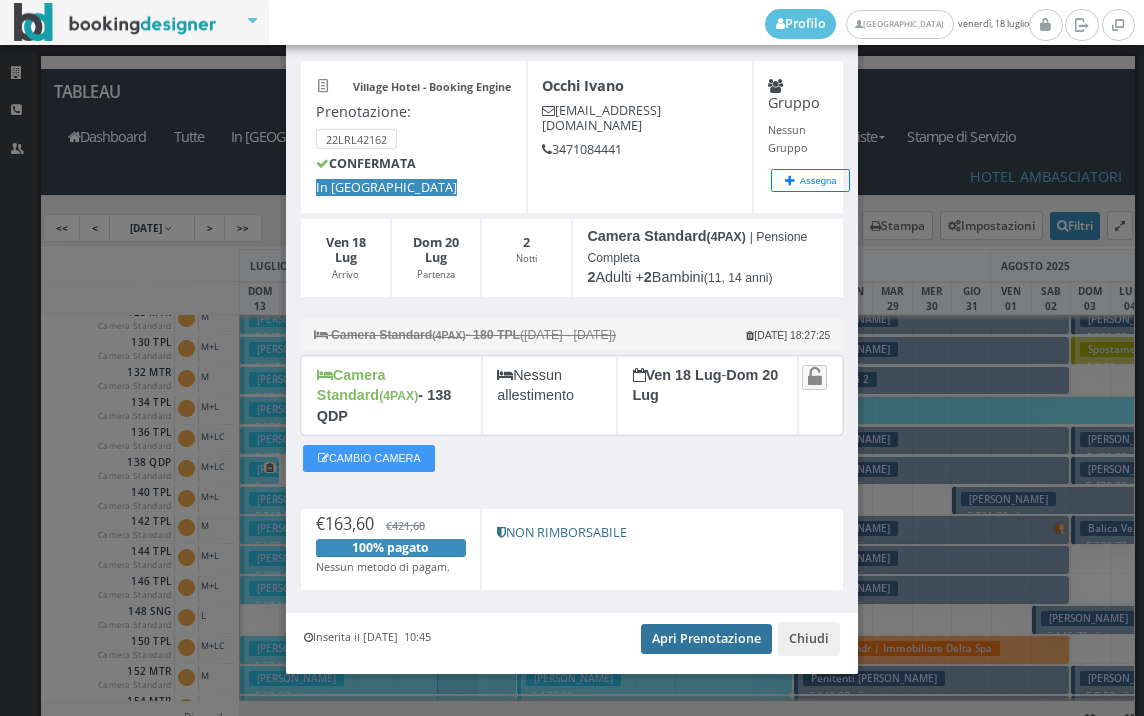 click on "Apri Prenotazione" at bounding box center [706, 639] 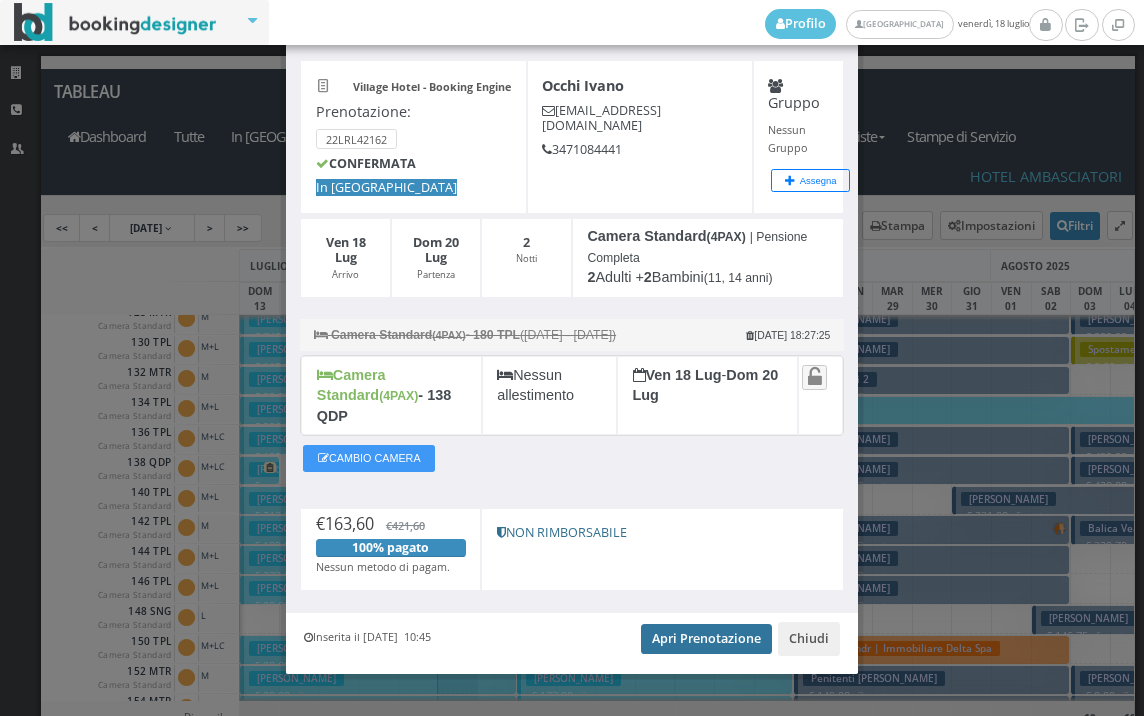 scroll, scrollTop: 0, scrollLeft: 0, axis: both 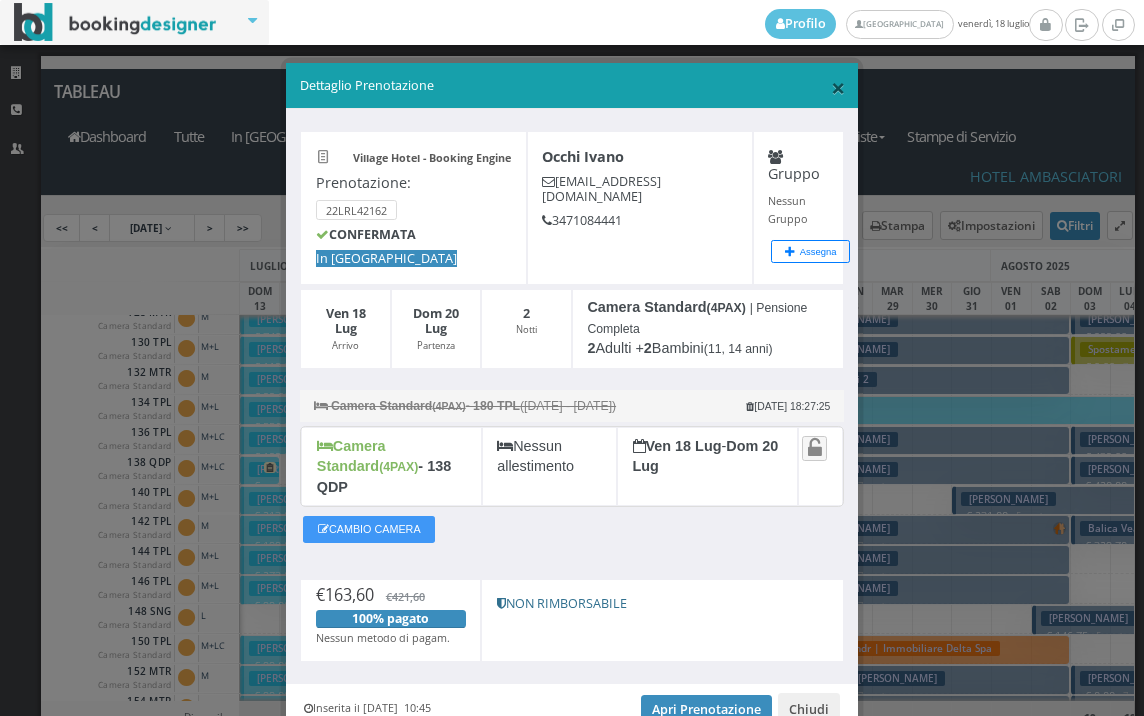 drag, startPoint x: 830, startPoint y: 87, endPoint x: 687, endPoint y: 151, distance: 156.66844 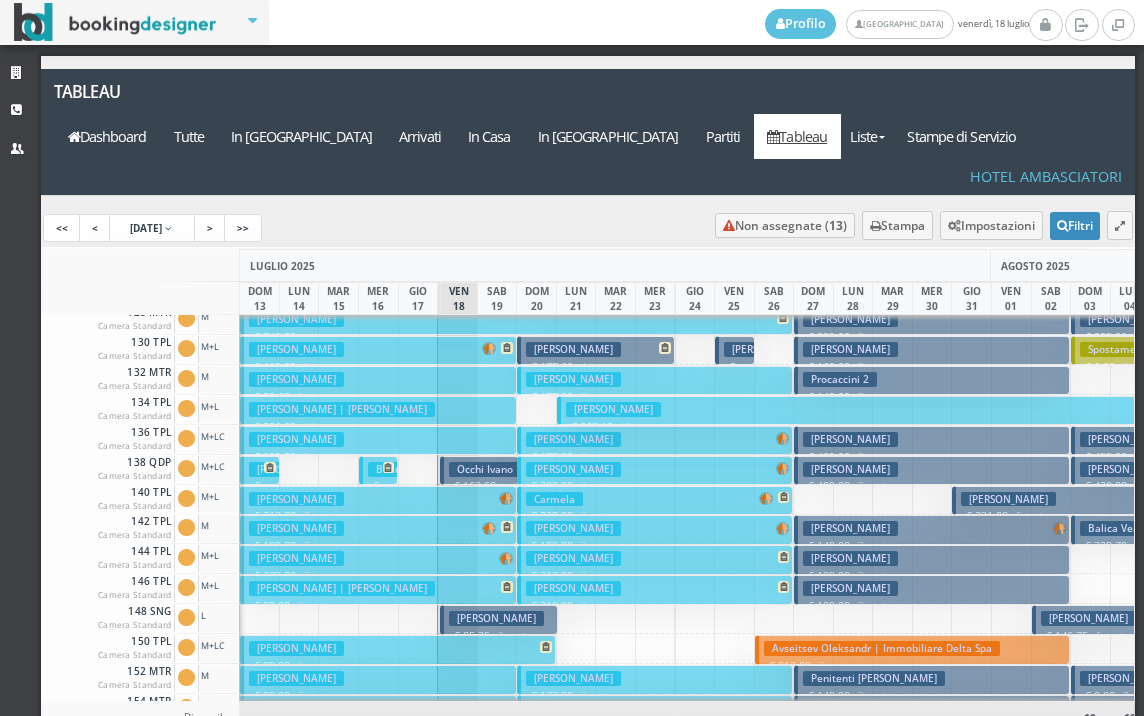 click on "[PERSON_NAME]" at bounding box center [496, 618] 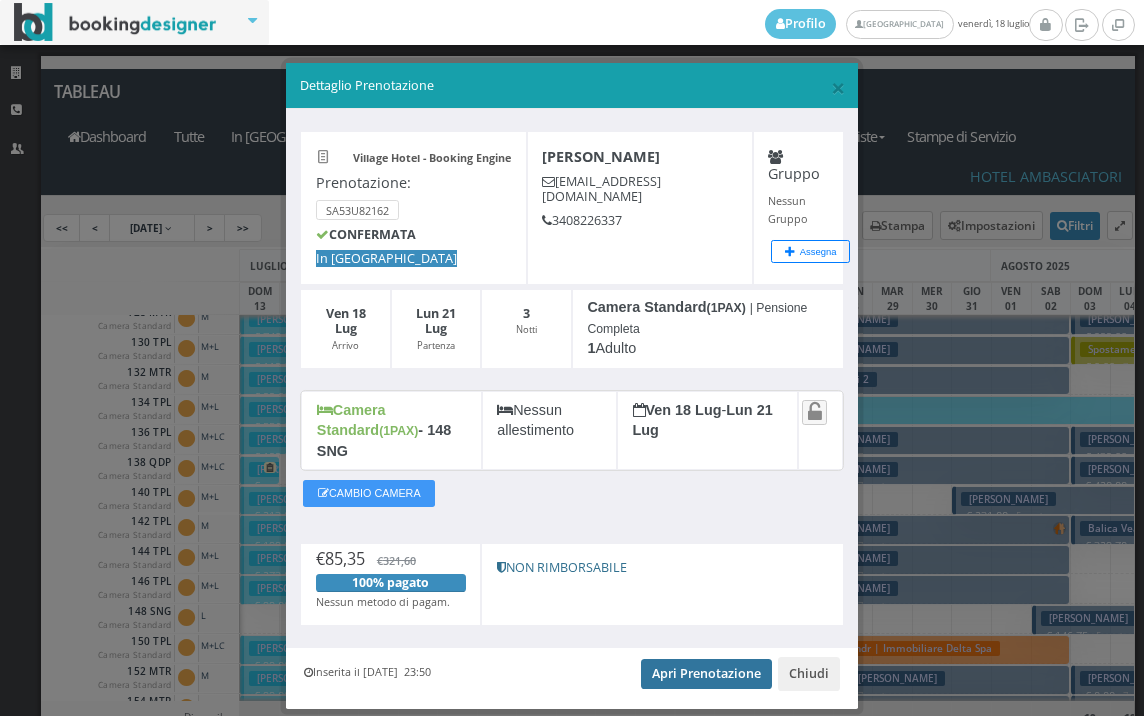 click on "Apri Prenotazione" at bounding box center [706, 674] 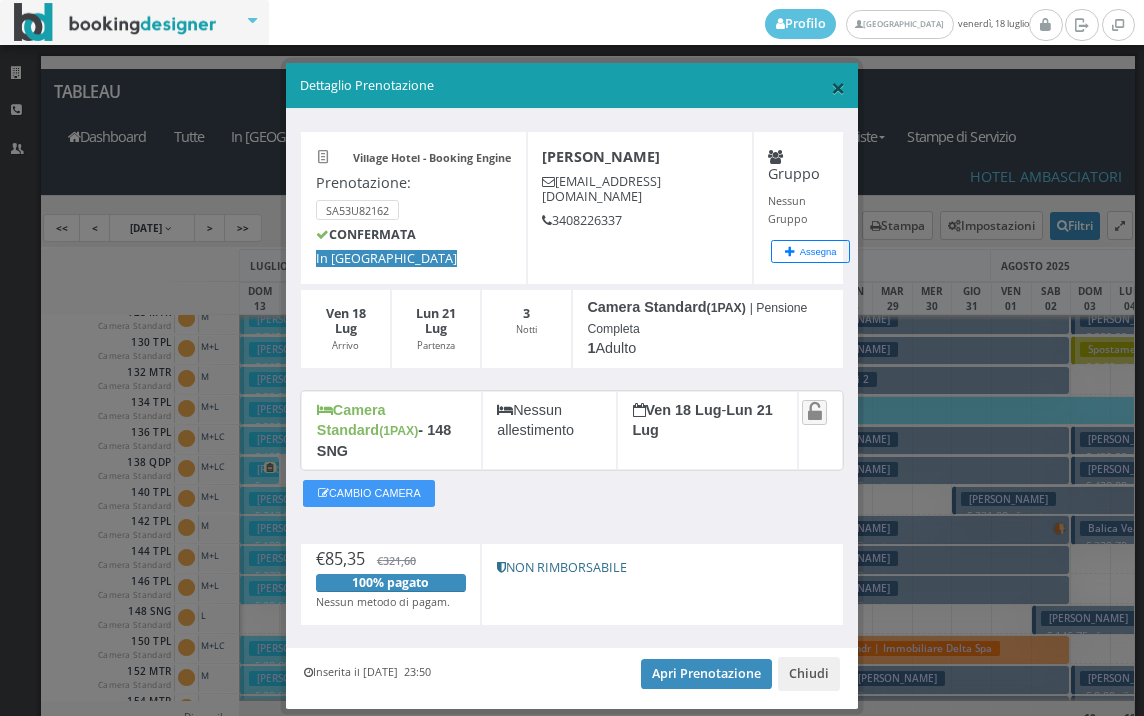 click on "×" at bounding box center [838, 87] 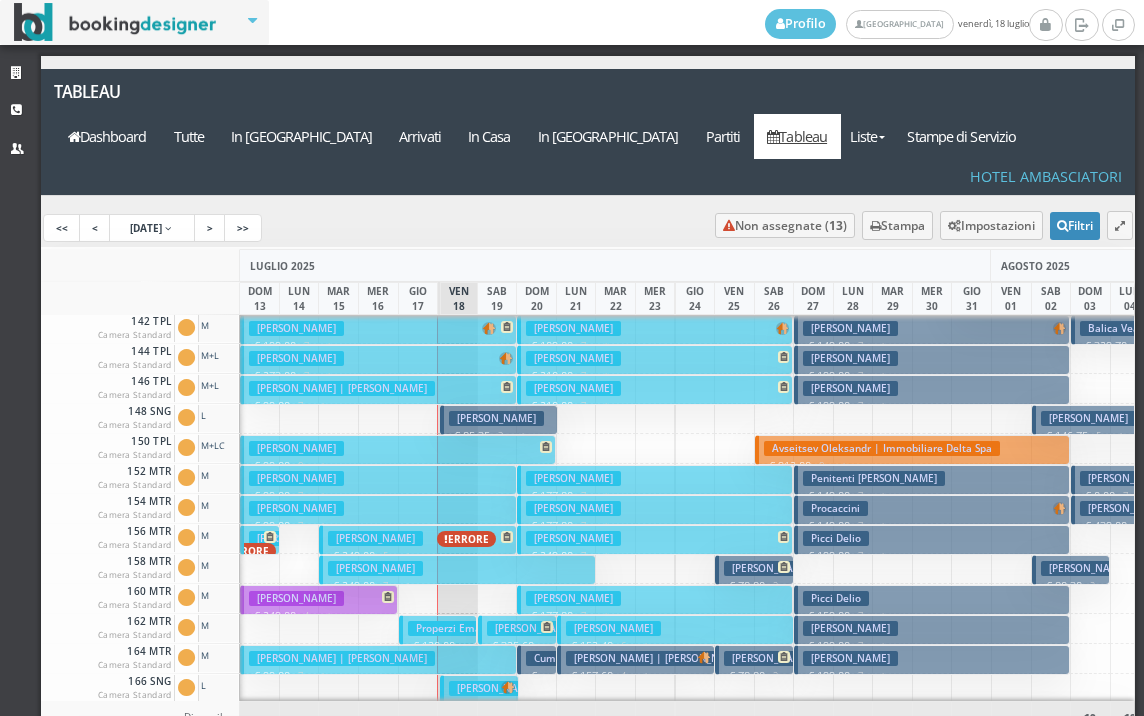 scroll, scrollTop: 800, scrollLeft: 0, axis: vertical 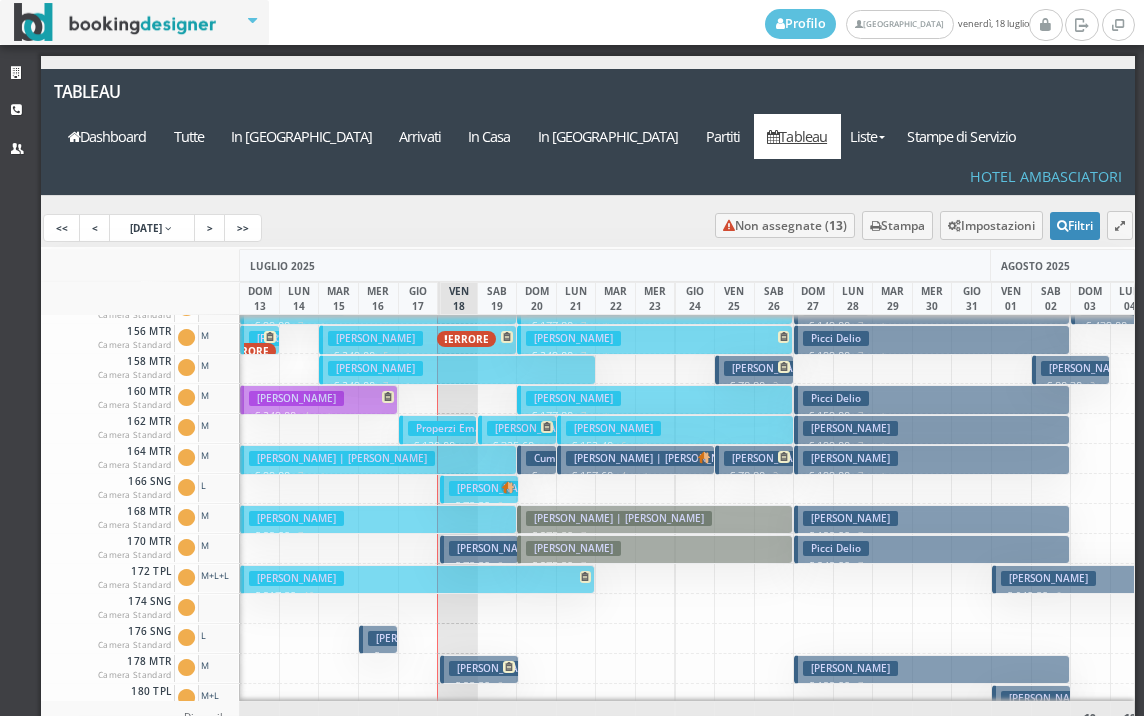 click on "Cutrupi Daniele
€ 78.80         2 notti
2 Adulti" at bounding box center [479, 489] 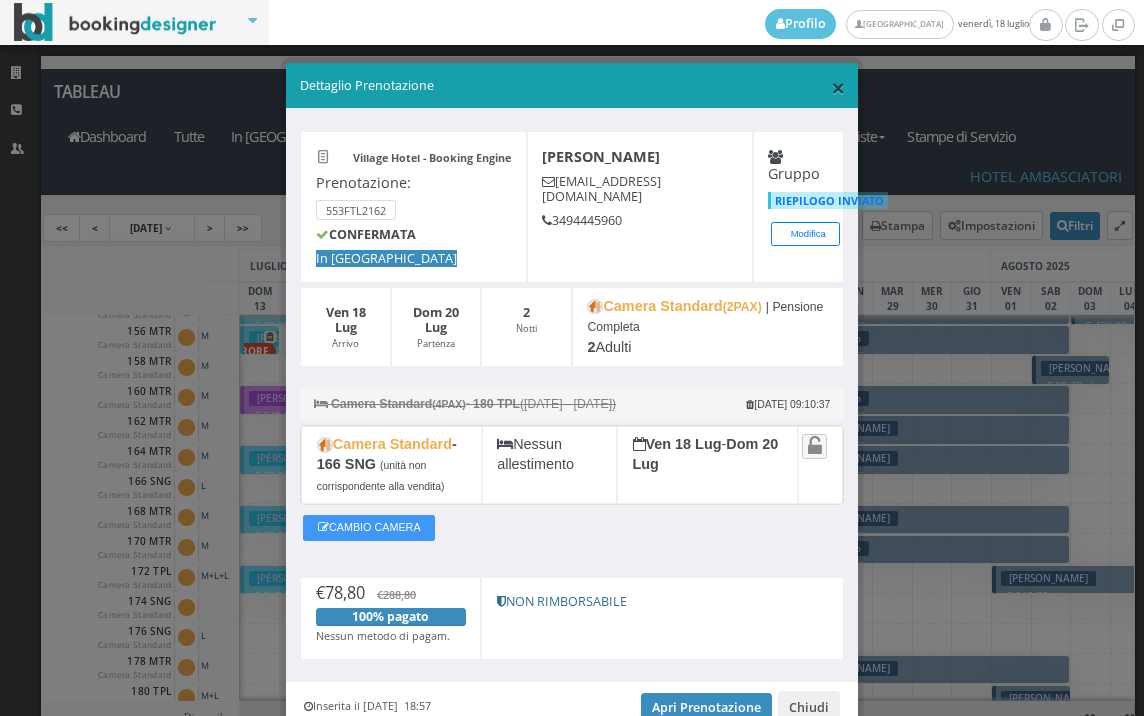 click on "×" at bounding box center [838, 87] 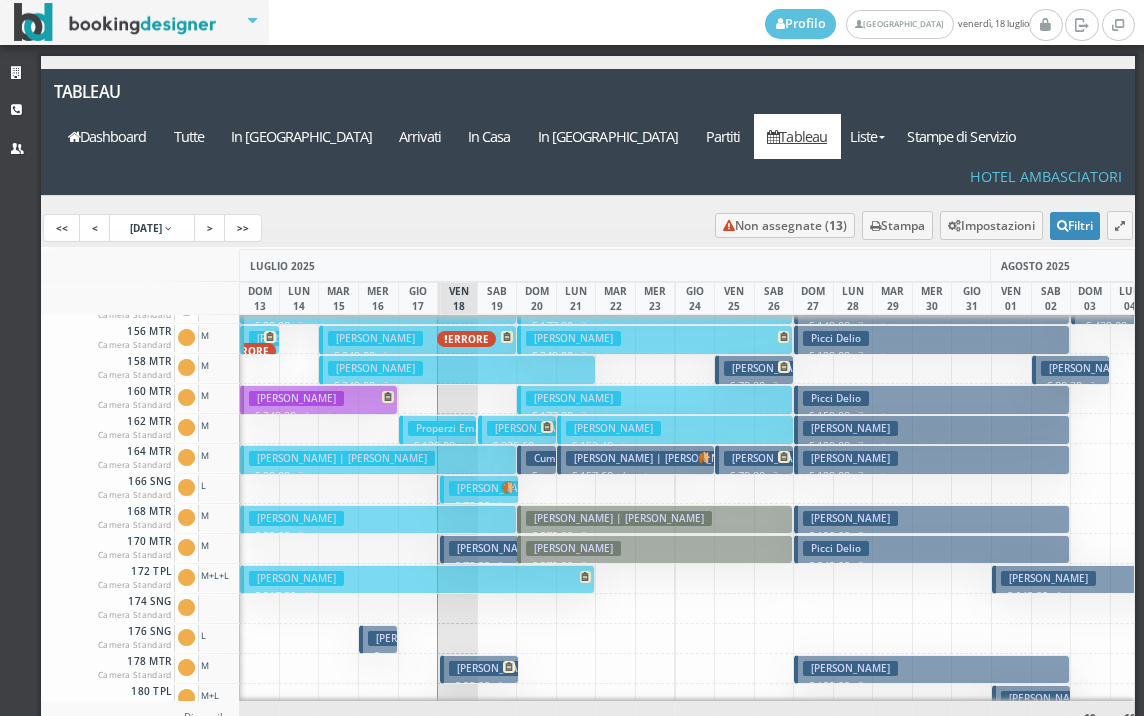 click on "Cutrupi Daniele
€ 78.80         2 notti
2 Adulti" at bounding box center [479, 489] 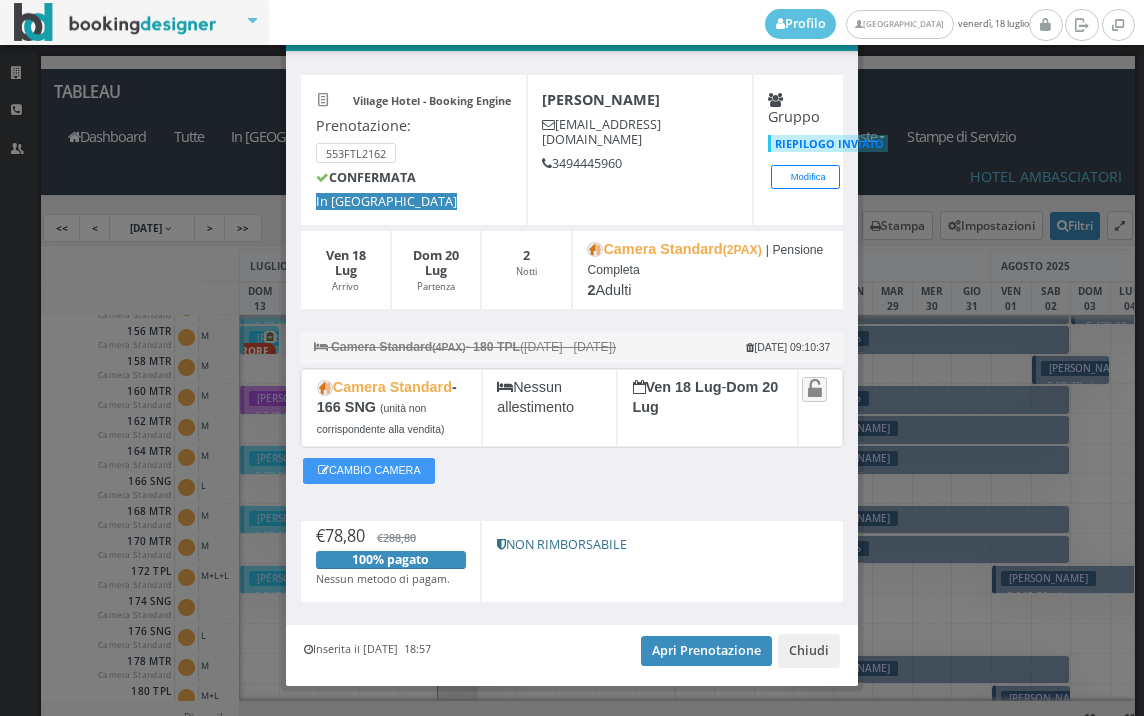 scroll, scrollTop: 100, scrollLeft: 0, axis: vertical 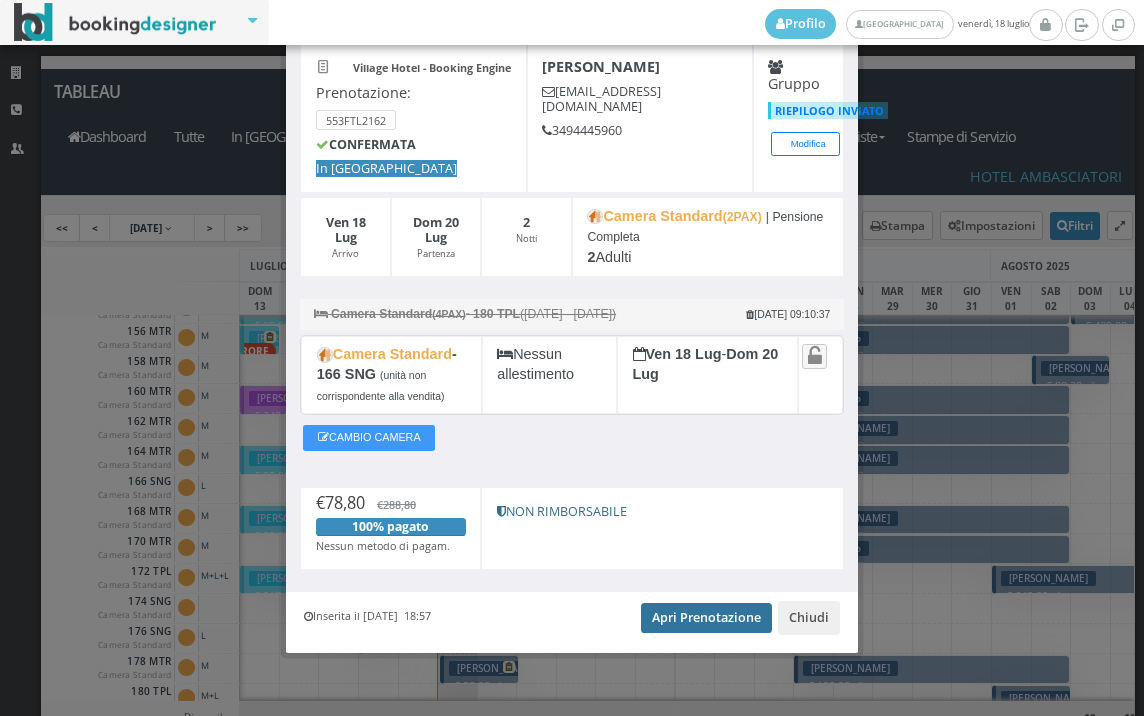click on "Apri Prenotazione" at bounding box center (706, 618) 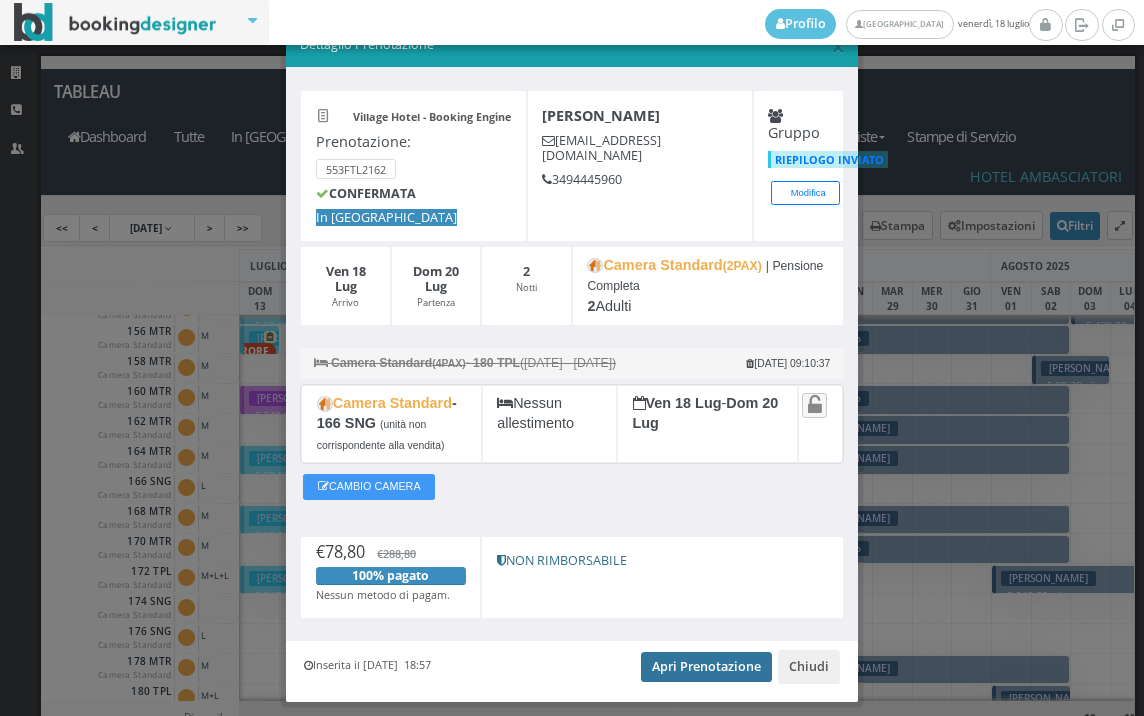 scroll, scrollTop: 0, scrollLeft: 0, axis: both 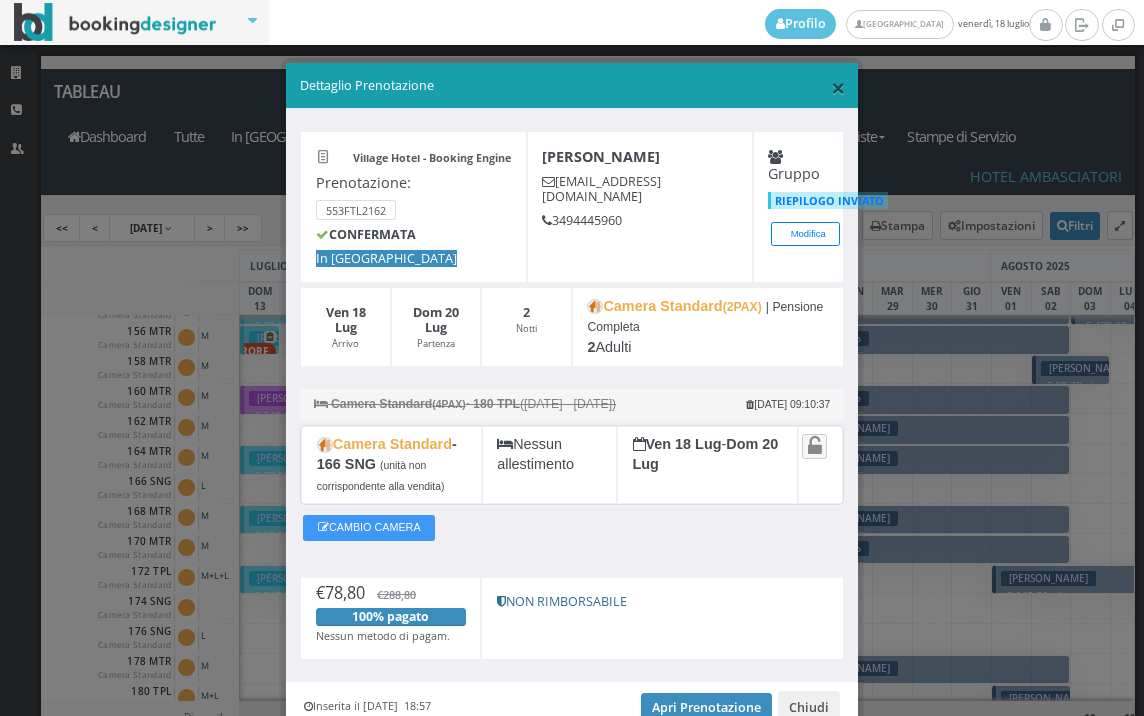 click on "×" at bounding box center (838, 87) 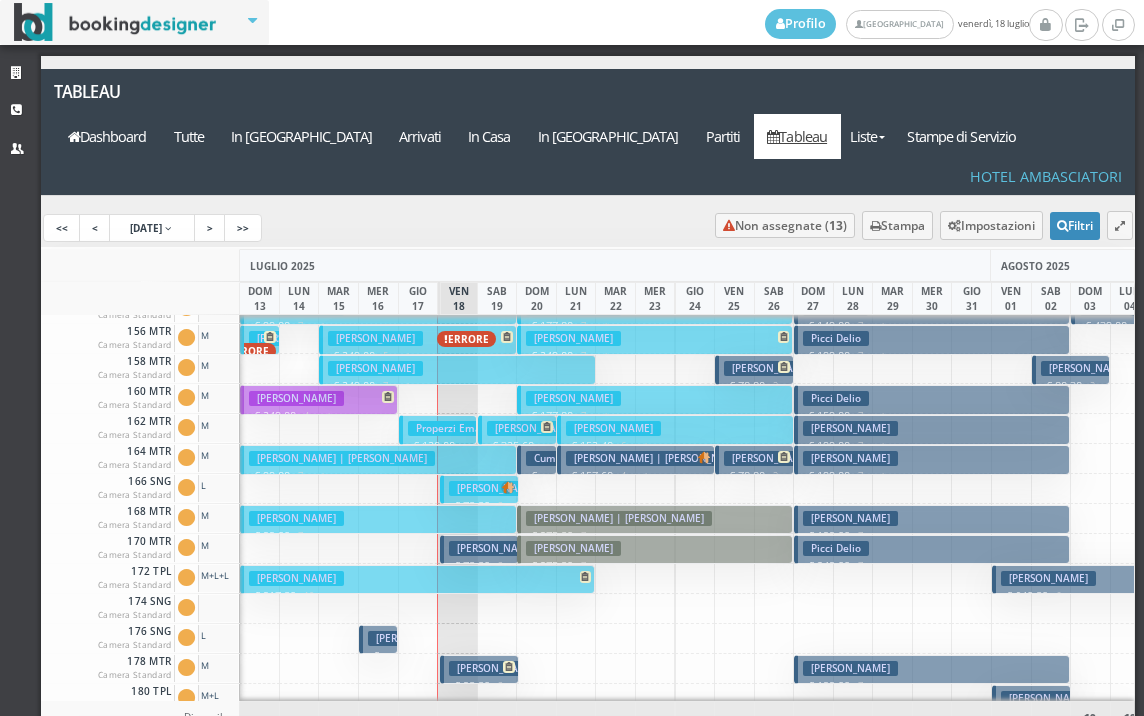click on "[PERSON_NAME]" at bounding box center (496, 548) 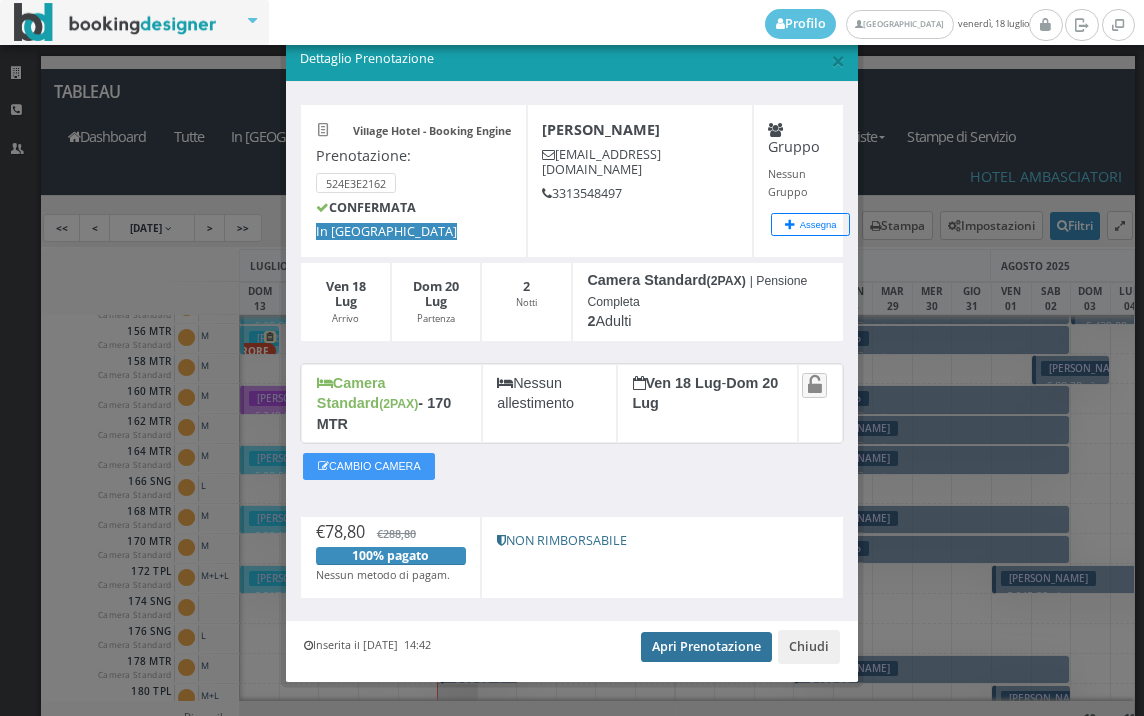 scroll, scrollTop: 38, scrollLeft: 0, axis: vertical 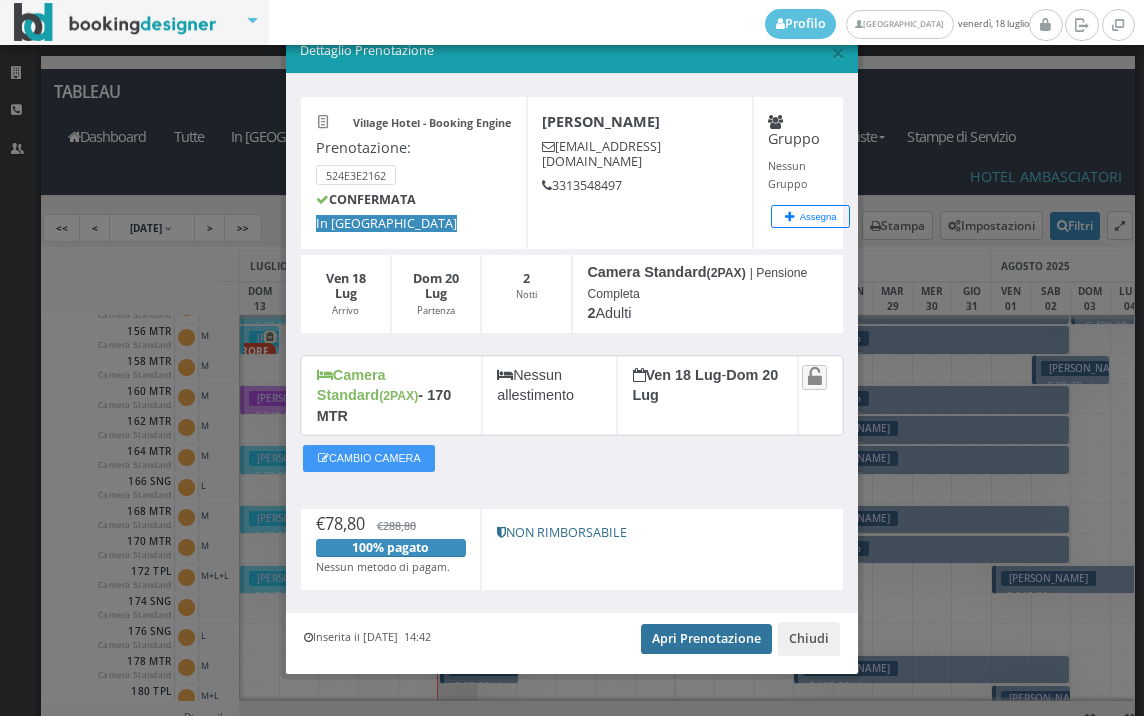 click on "Apri Prenotazione" at bounding box center (706, 639) 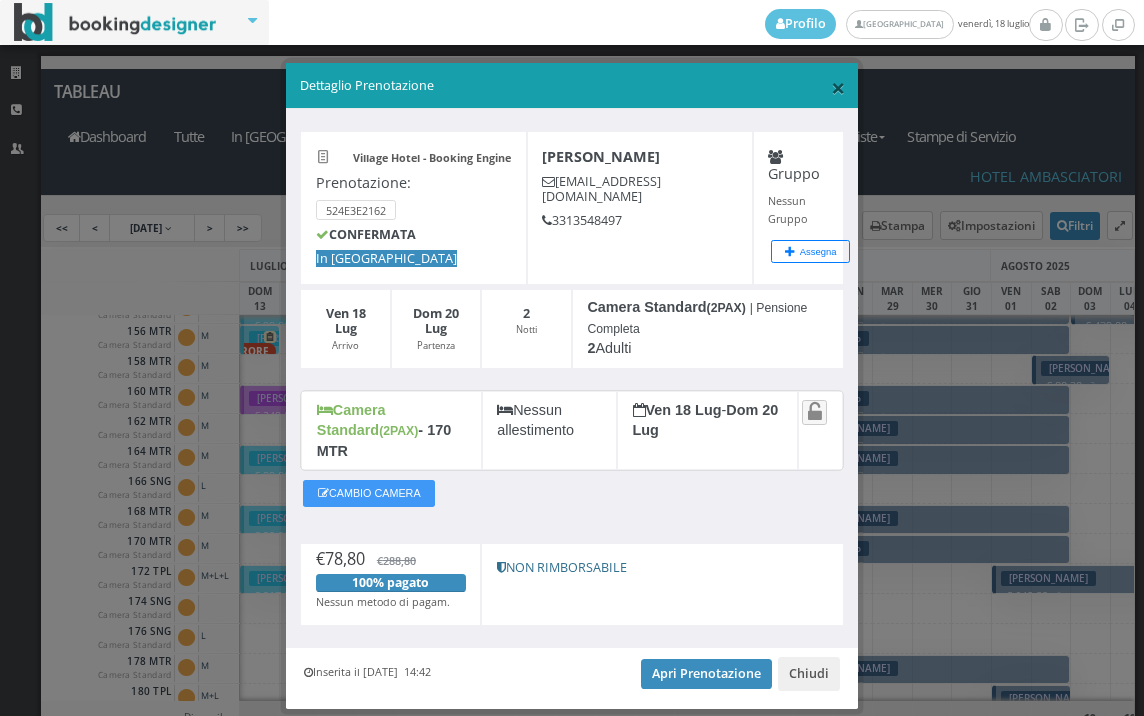 click on "×" at bounding box center (838, 87) 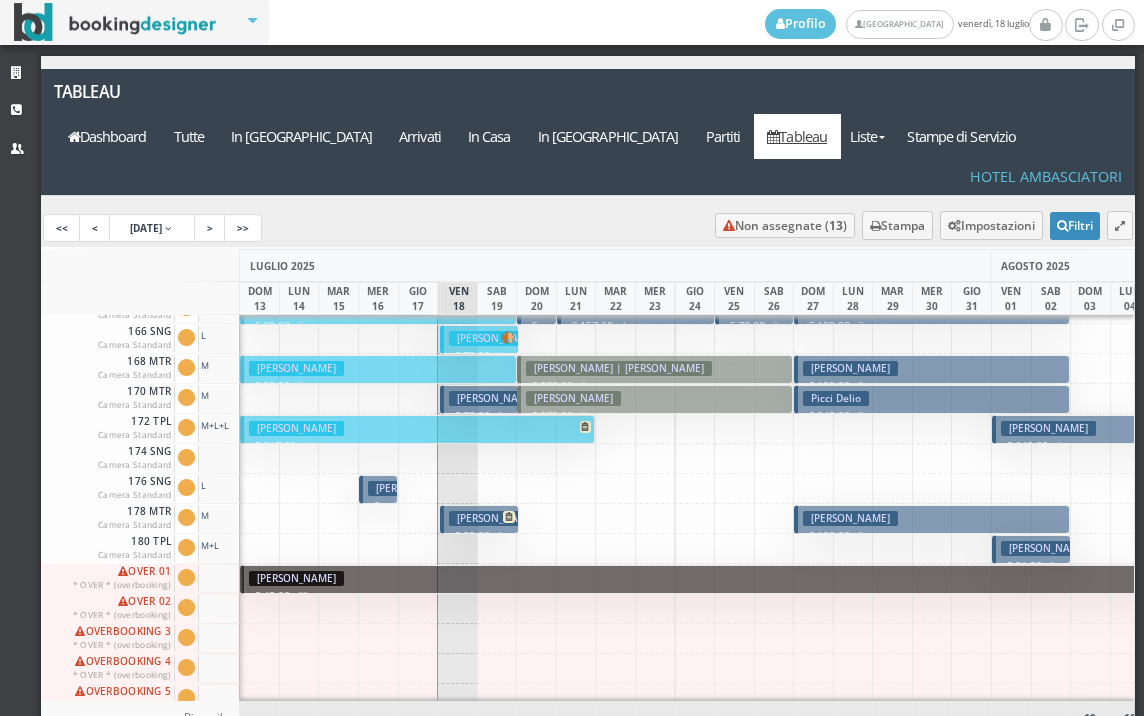 scroll, scrollTop: 1001, scrollLeft: 0, axis: vertical 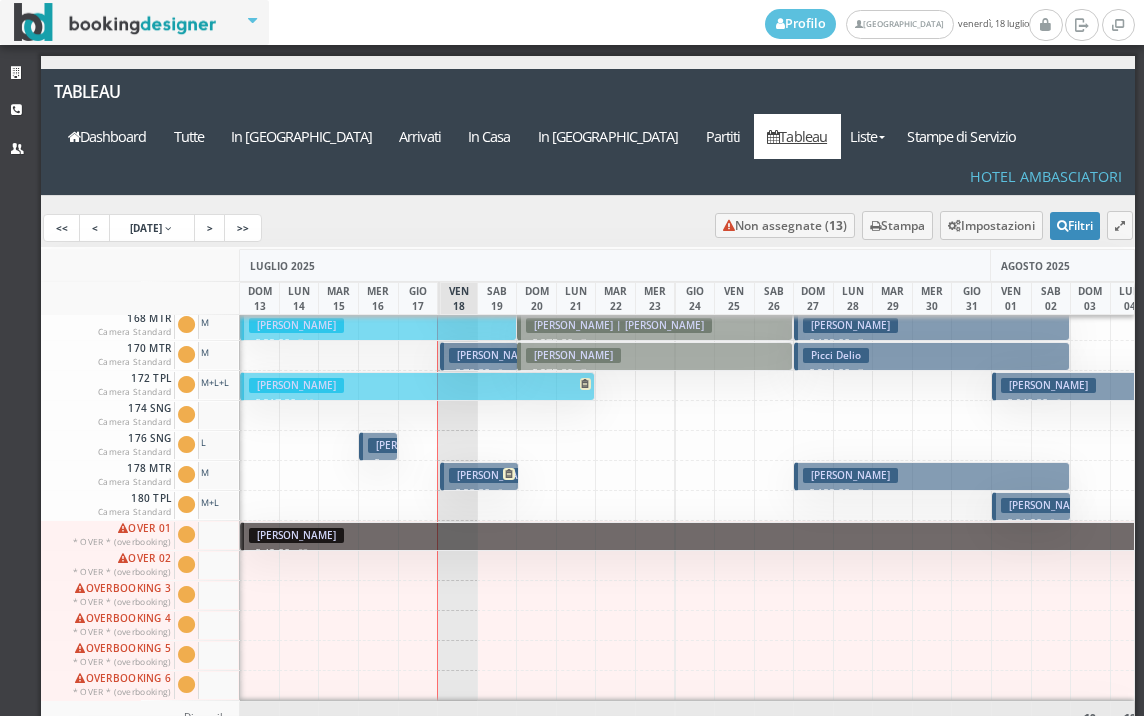 click on "[PERSON_NAME]" at bounding box center (496, 475) 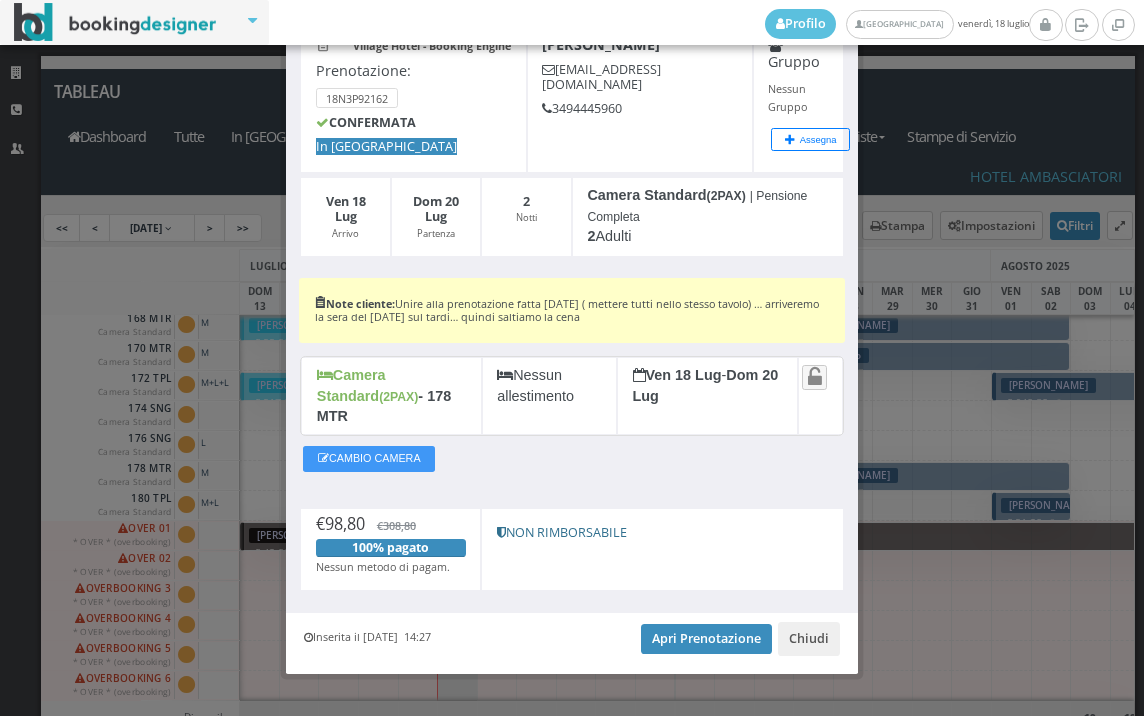 scroll, scrollTop: 125, scrollLeft: 0, axis: vertical 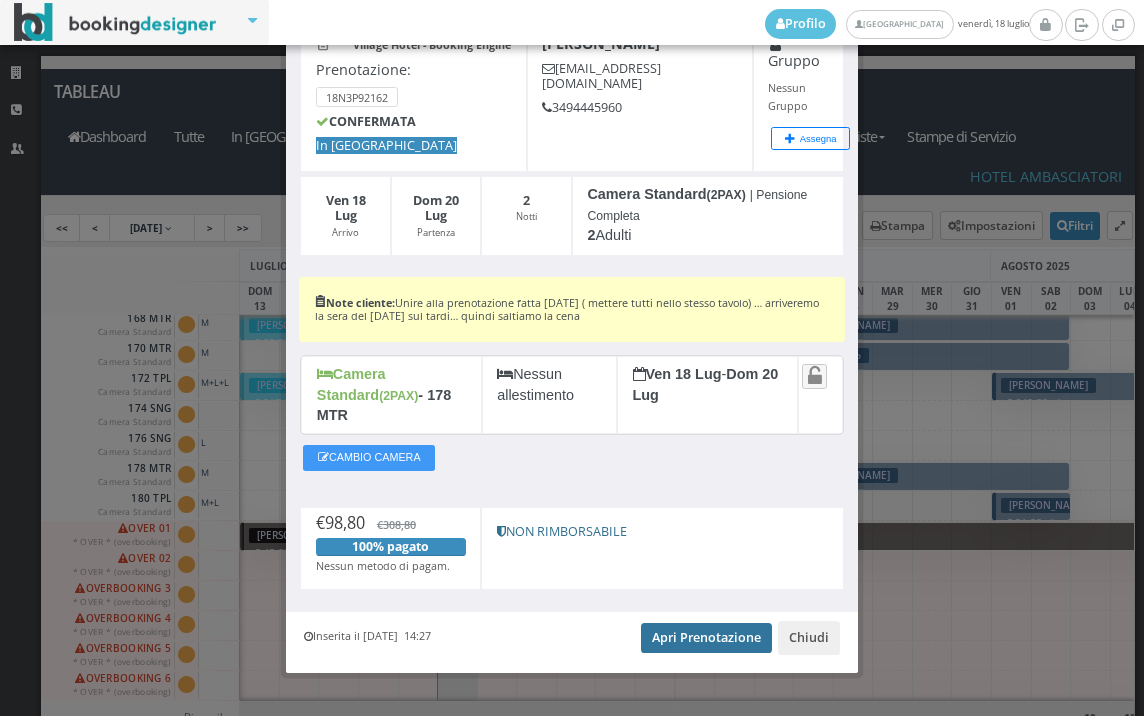 click on "Apri Prenotazione" at bounding box center [706, 638] 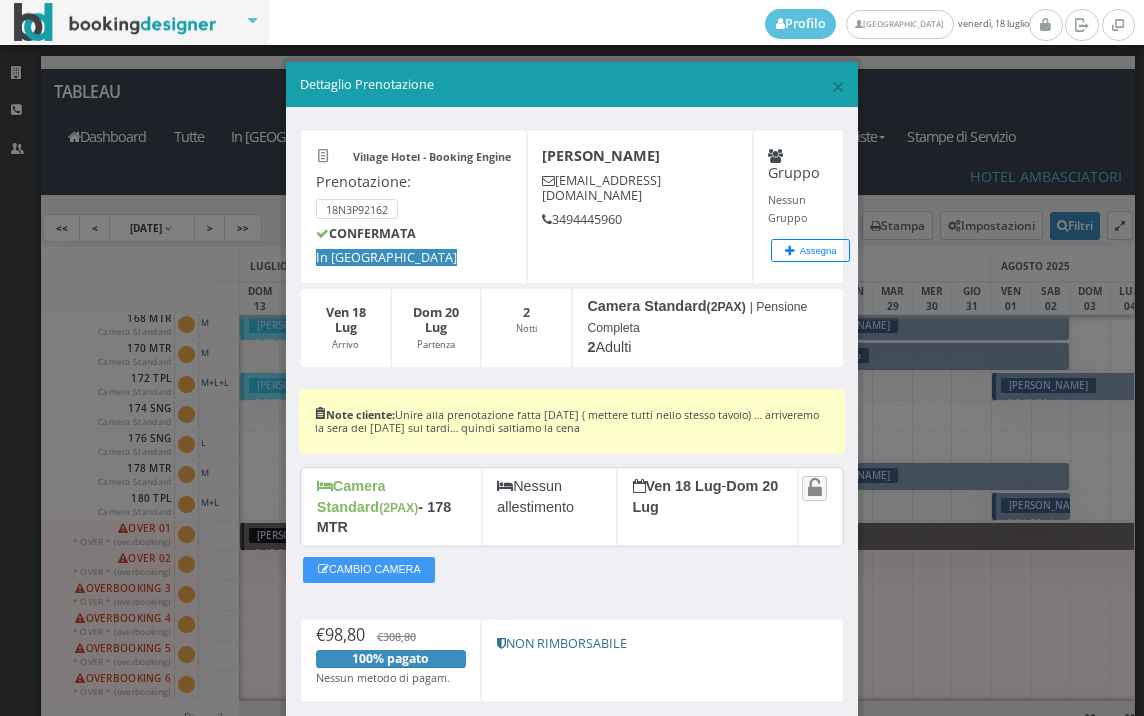 scroll, scrollTop: 0, scrollLeft: 0, axis: both 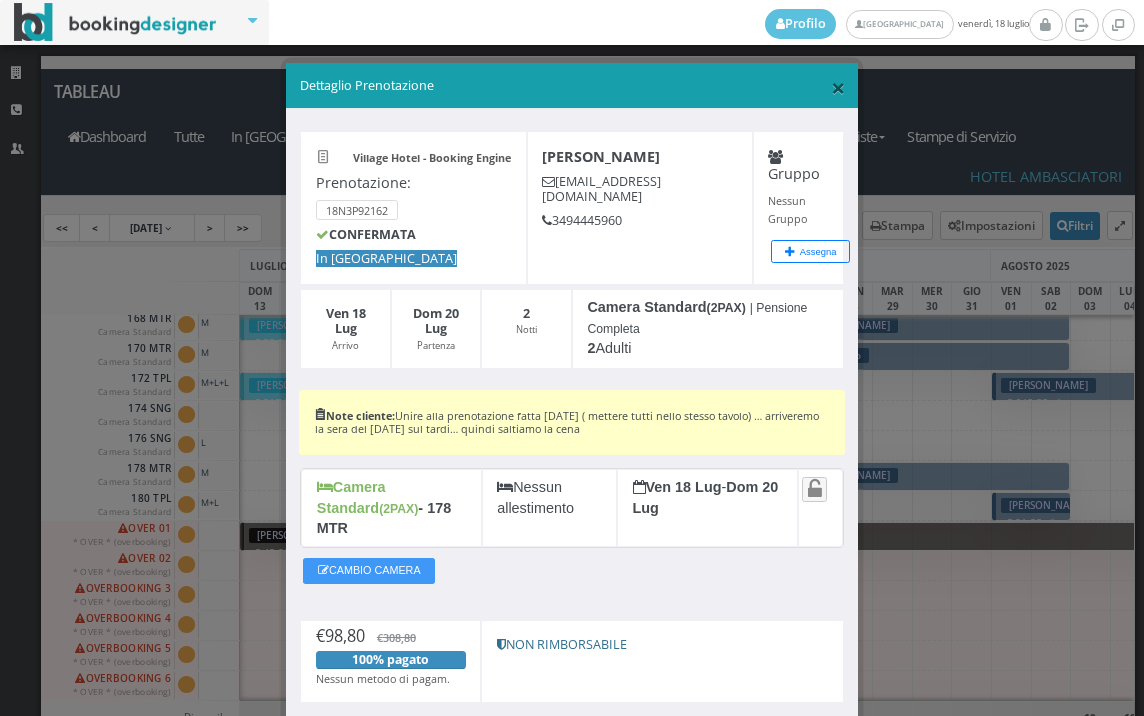 click on "×" at bounding box center [838, 87] 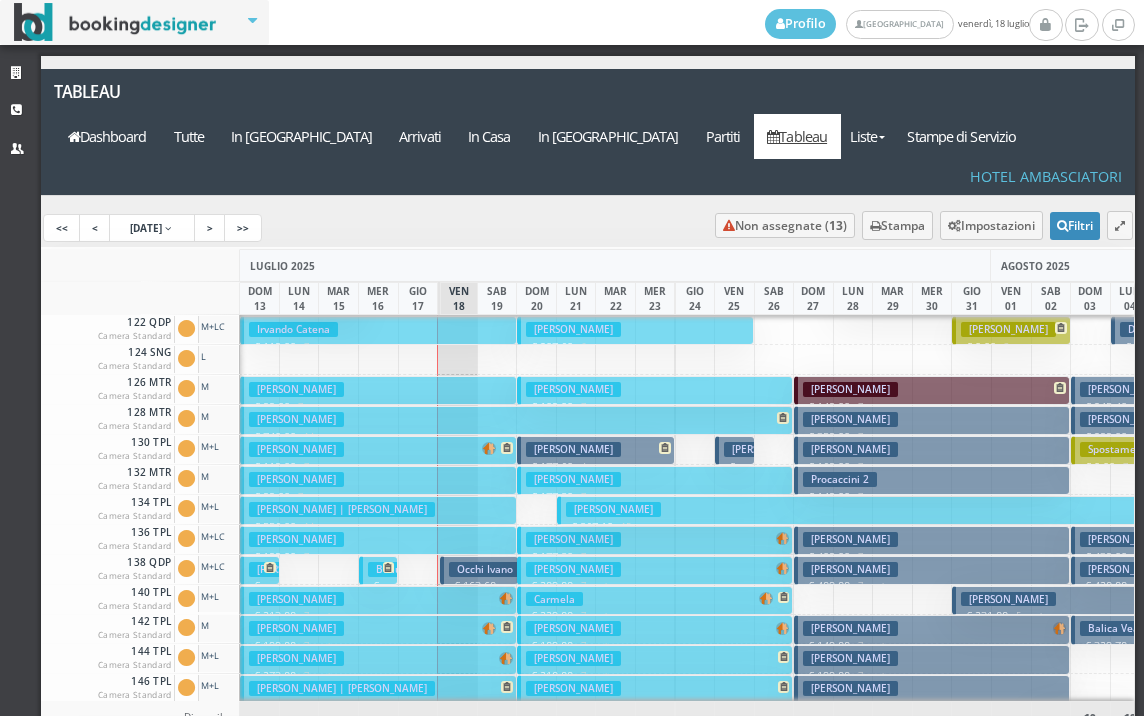 scroll, scrollTop: 0, scrollLeft: 0, axis: both 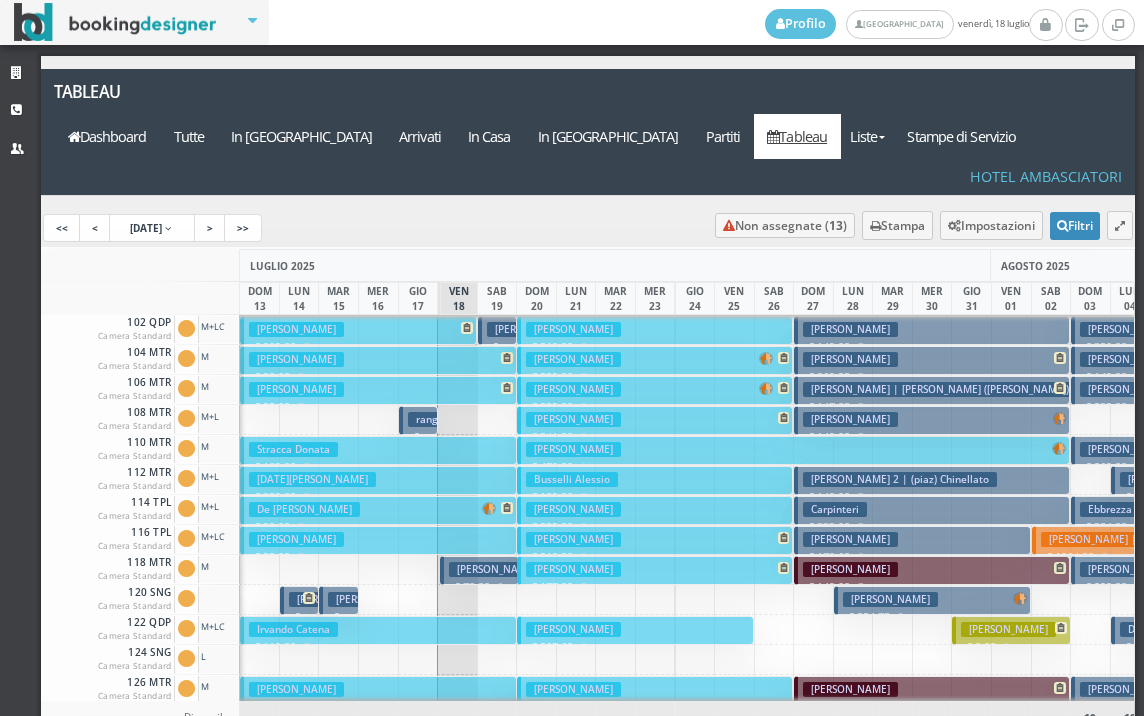 click on "rangone chiara ivana  | Kleber Christofer
€ 39.40         1 notti
2 Adulti" at bounding box center (418, 420) 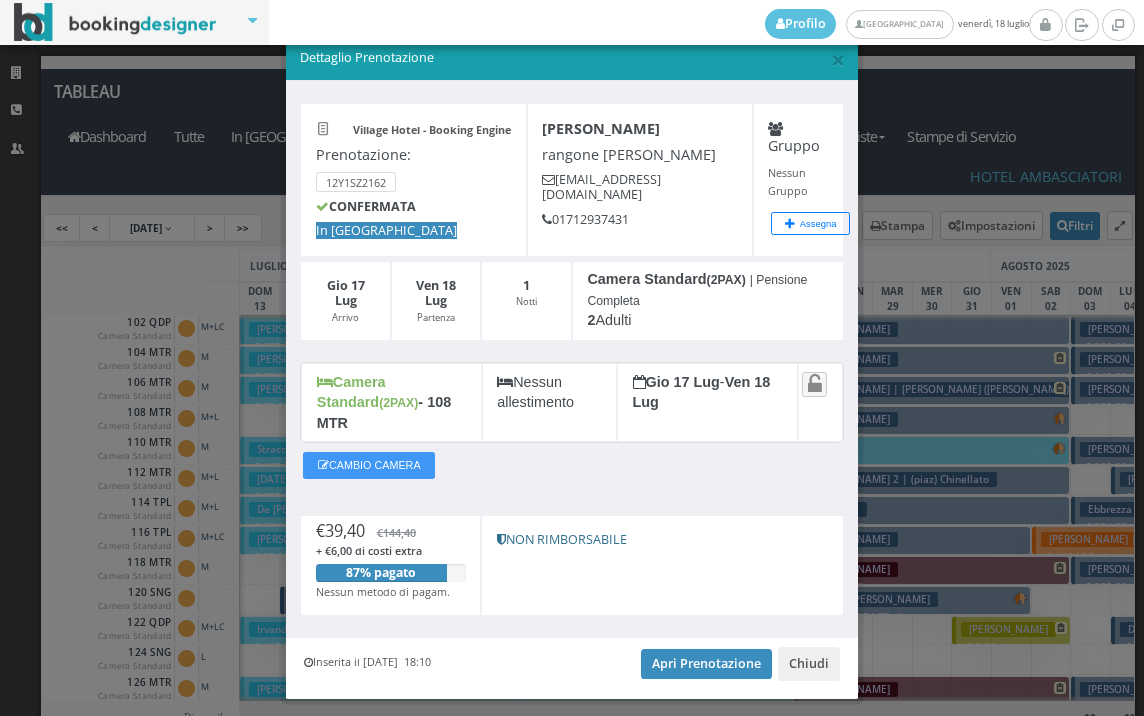 scroll, scrollTop: 60, scrollLeft: 0, axis: vertical 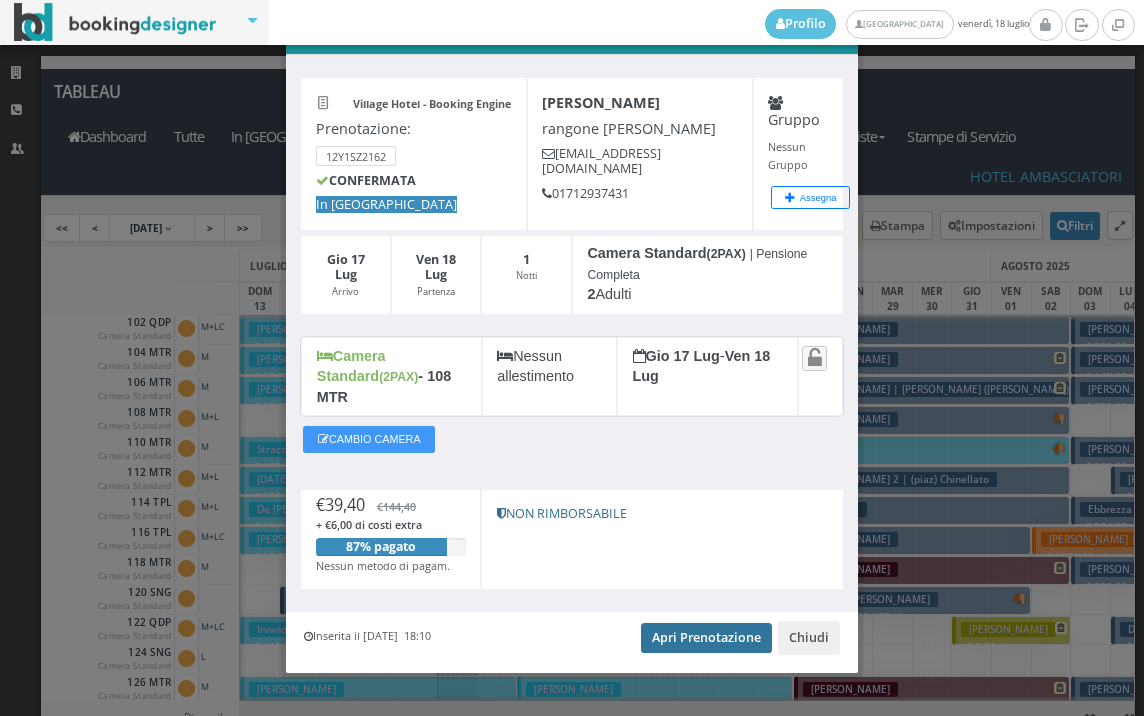 click on "Apri Prenotazione" at bounding box center [706, 638] 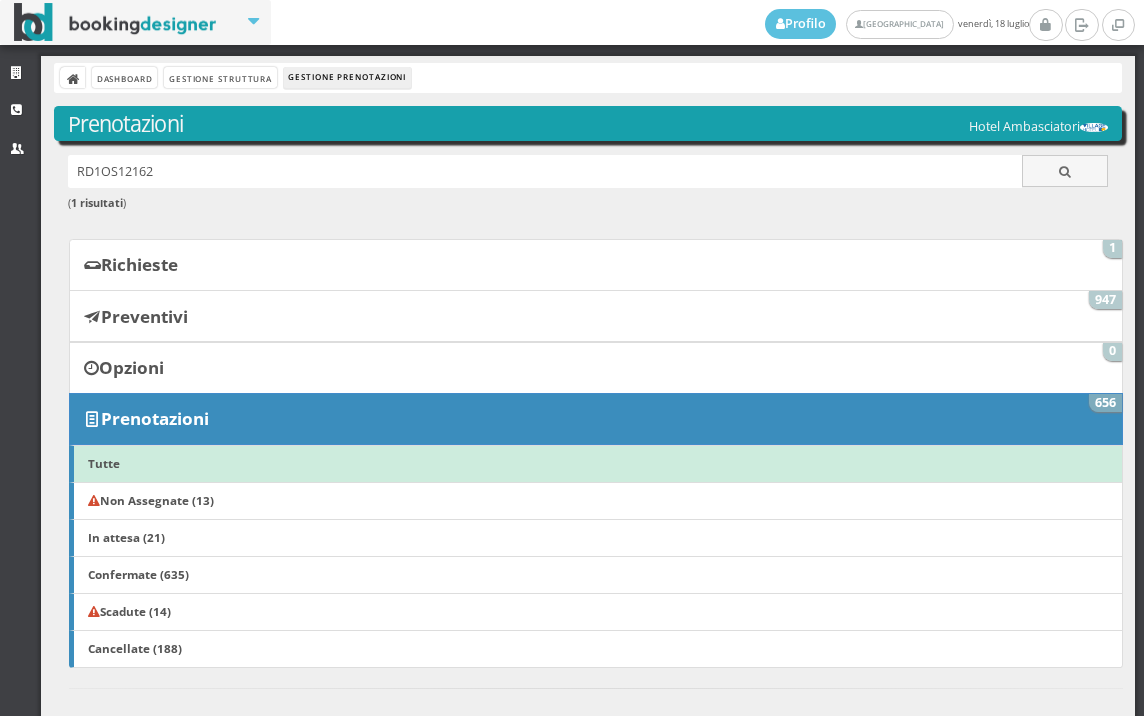 scroll, scrollTop: 0, scrollLeft: 0, axis: both 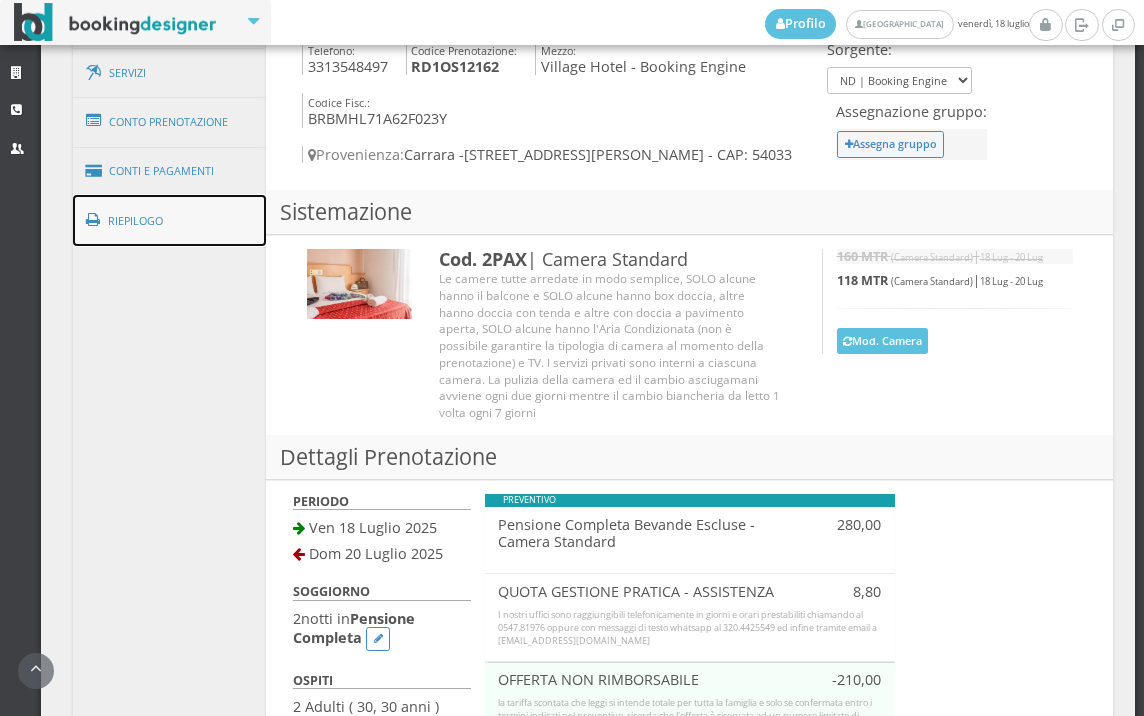 click on "Riepilogo" at bounding box center [170, 221] 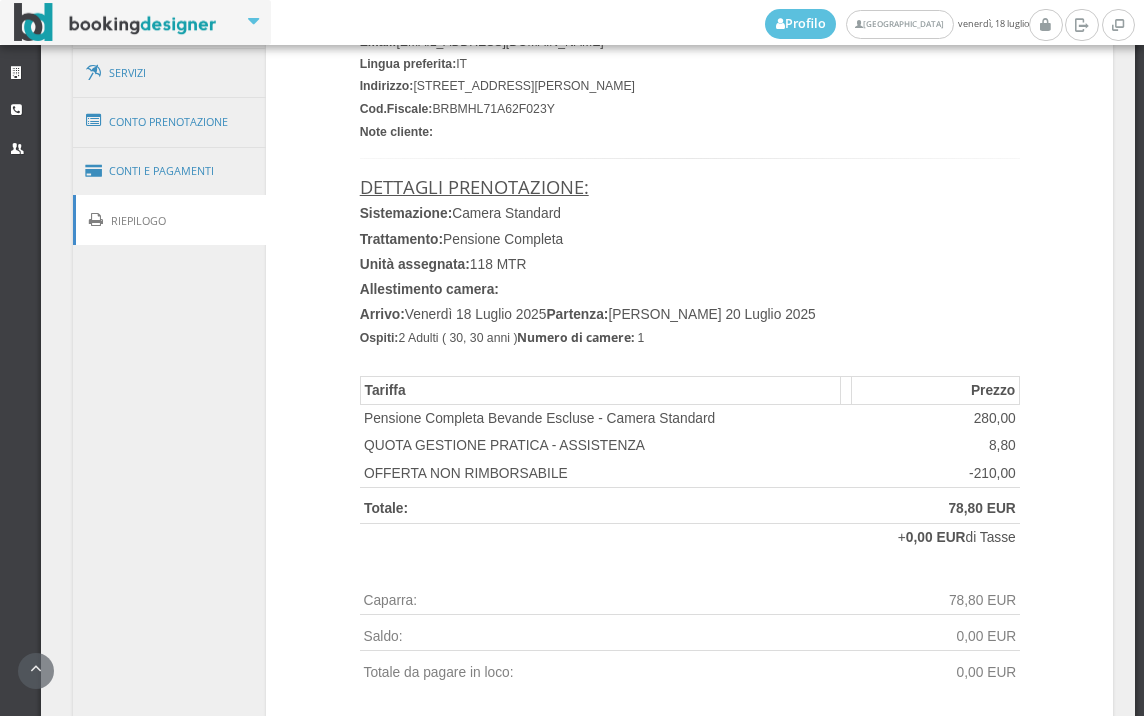 scroll, scrollTop: 1001, scrollLeft: 0, axis: vertical 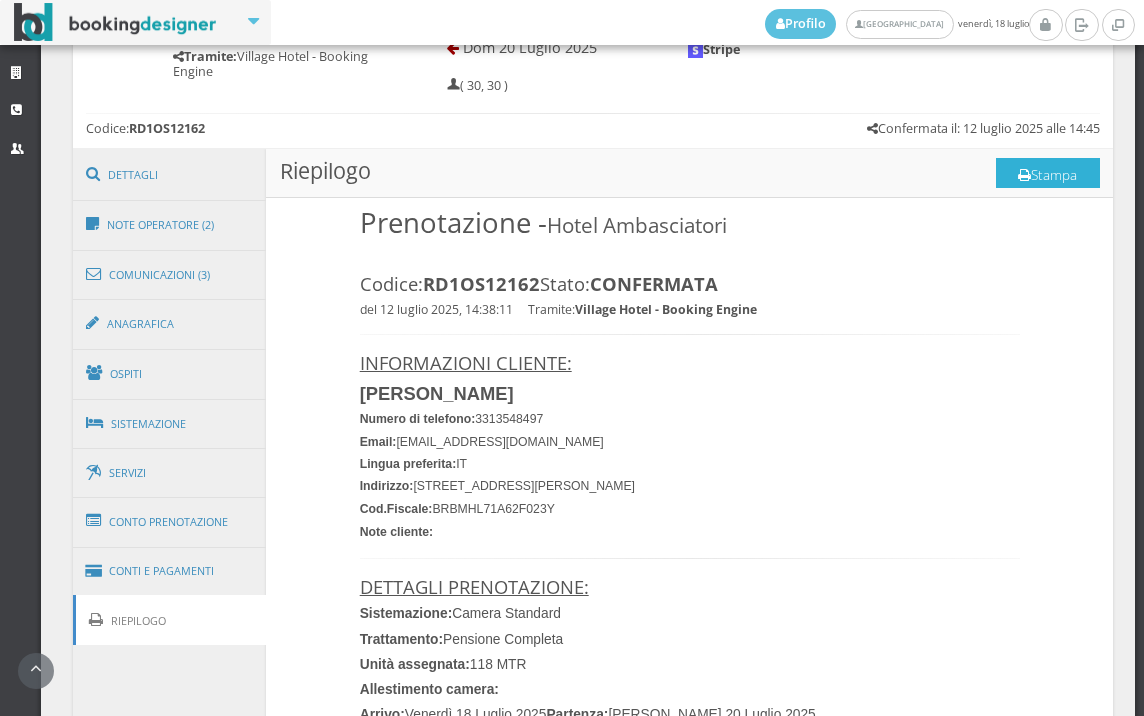 click on "Stampa" at bounding box center [1048, 173] 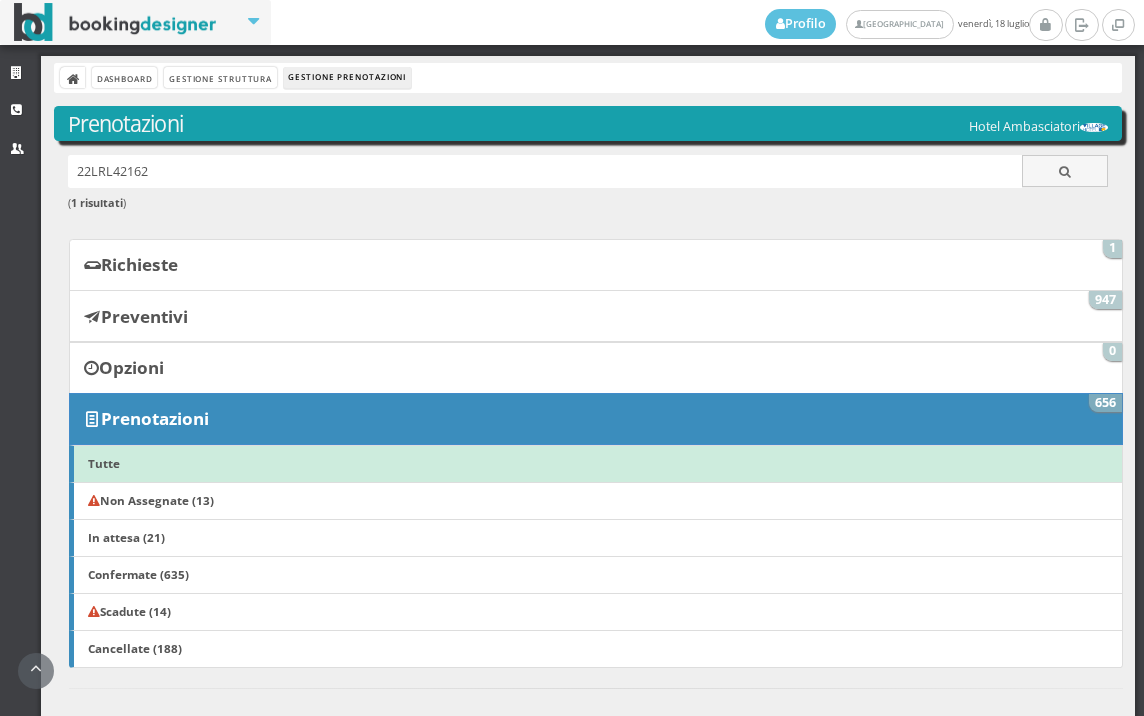 scroll, scrollTop: 0, scrollLeft: 0, axis: both 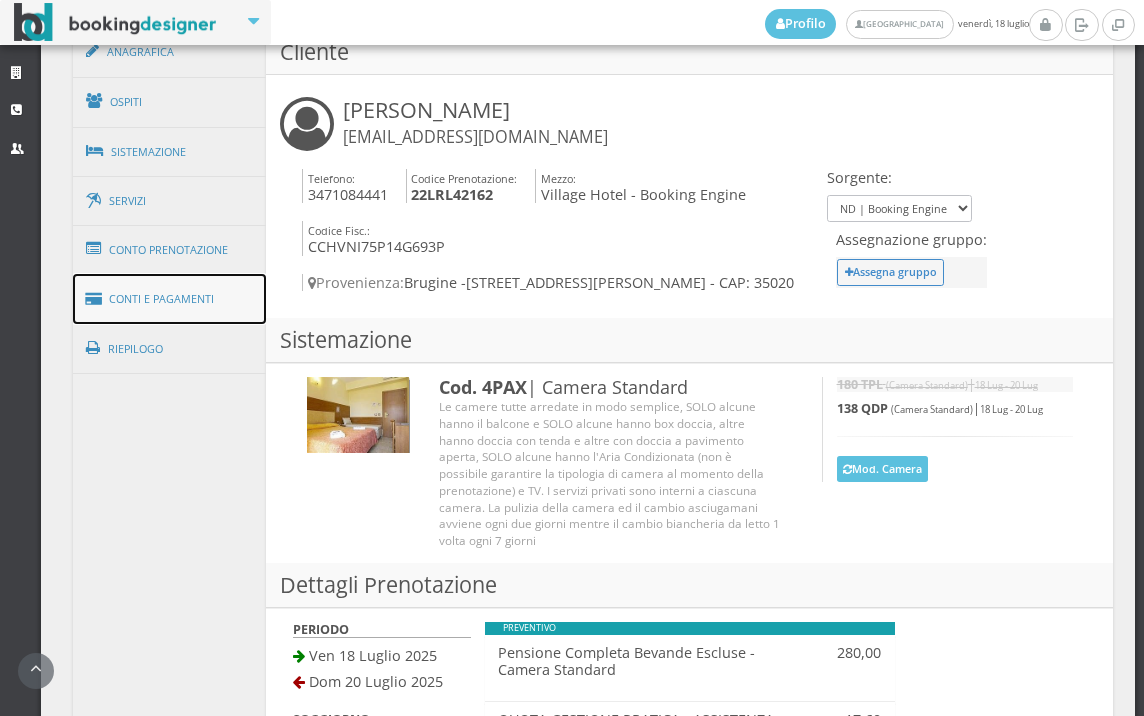 click on "Conti e Pagamenti" at bounding box center [170, 299] 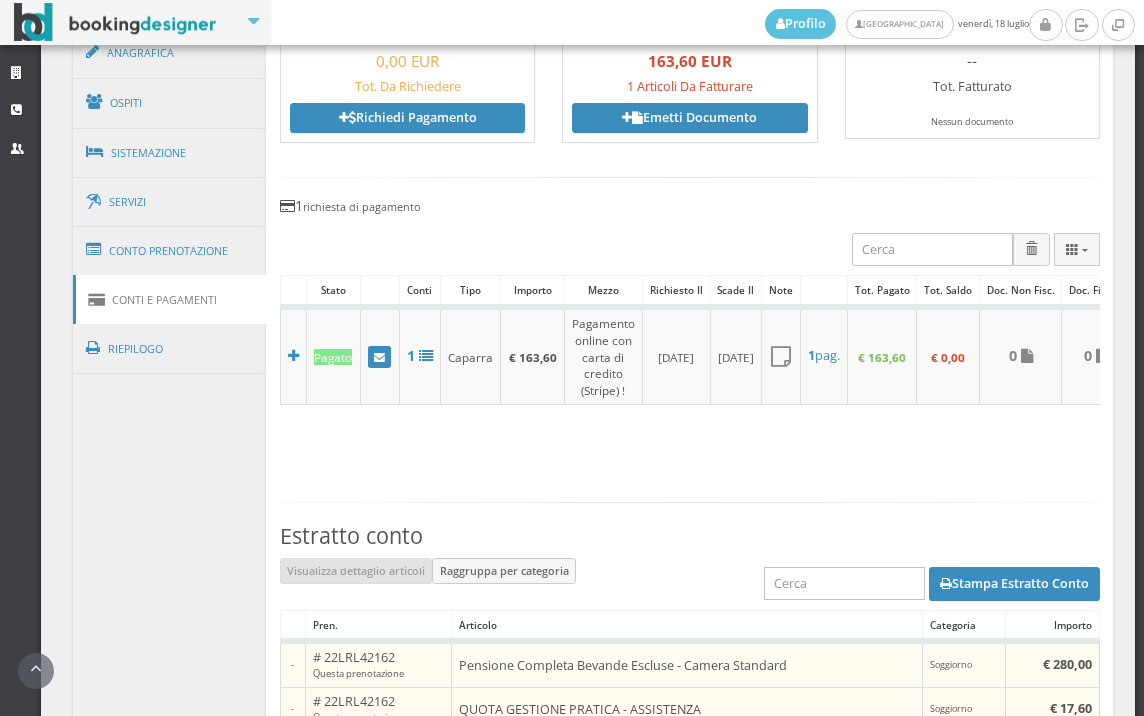 scroll, scrollTop: 1303, scrollLeft: 0, axis: vertical 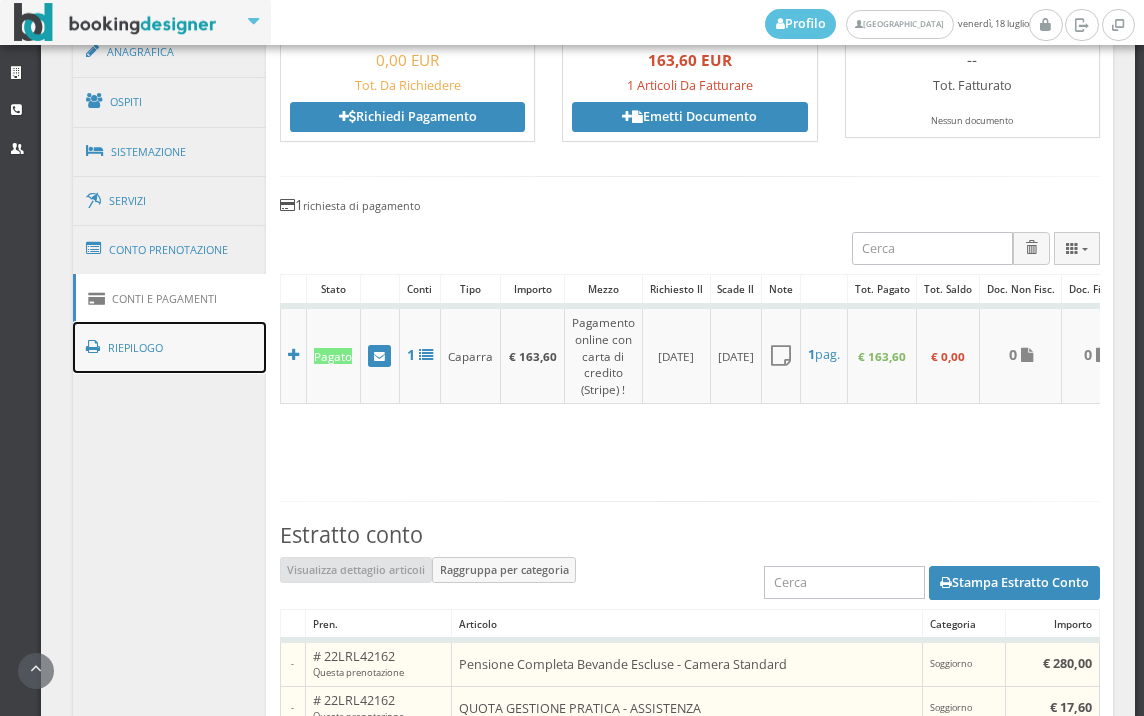 click on "Riepilogo" at bounding box center [170, 348] 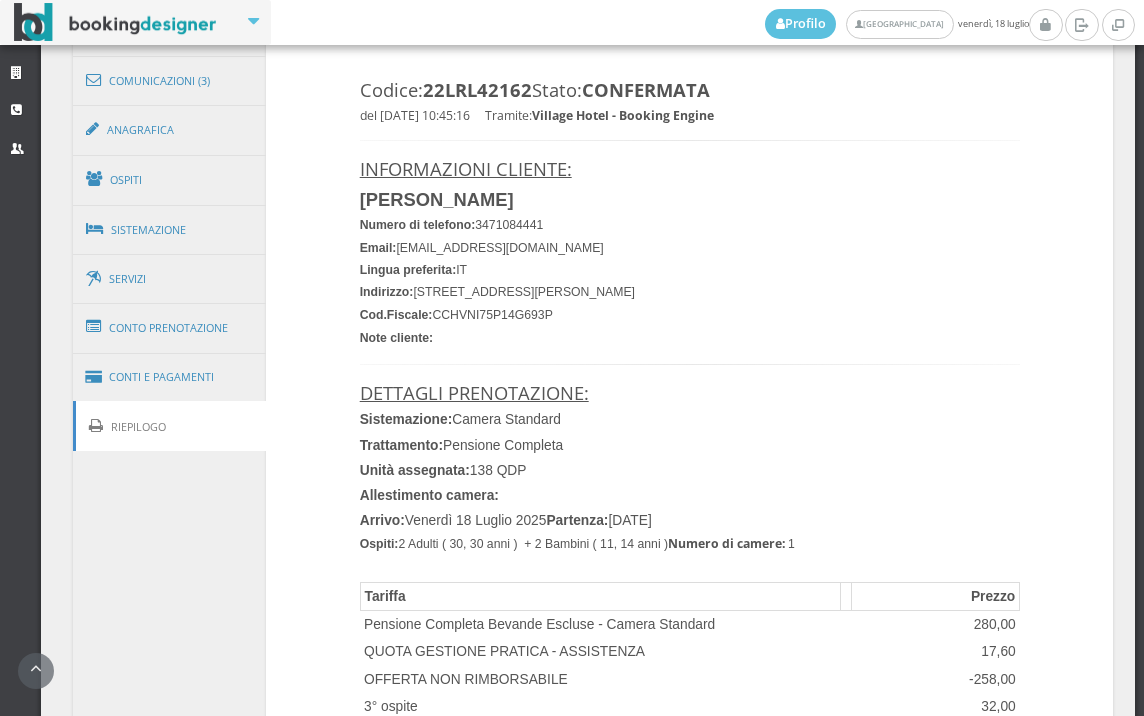 scroll, scrollTop: 970, scrollLeft: 0, axis: vertical 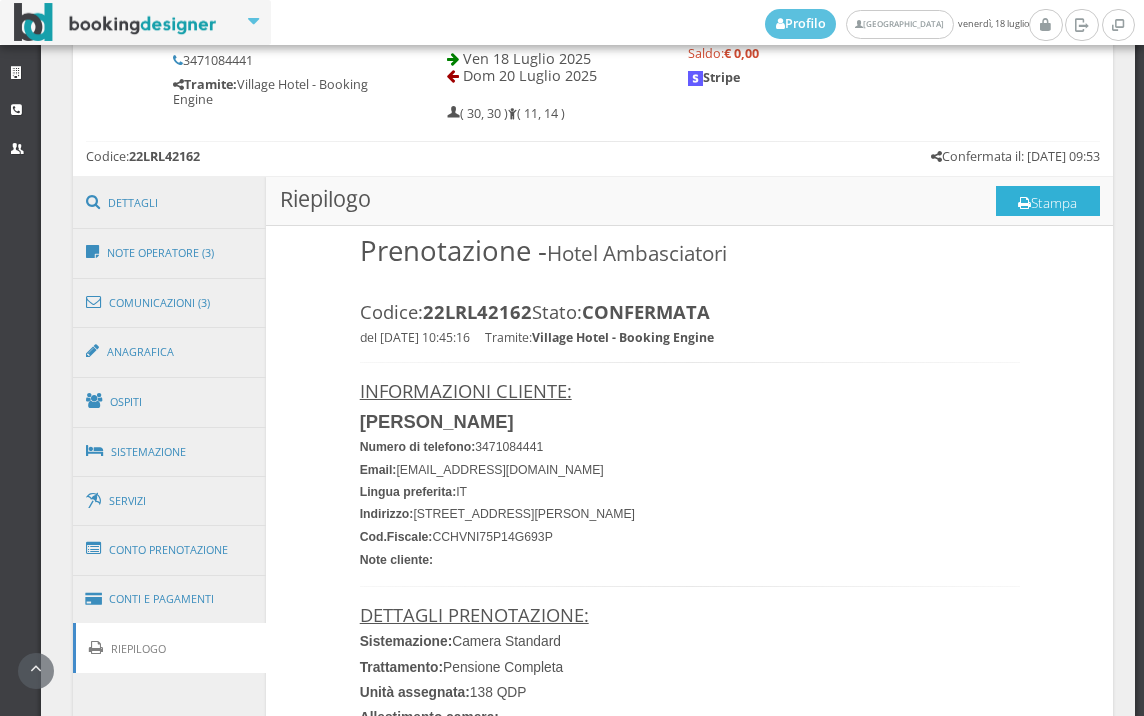 click on "Stampa" at bounding box center (1048, 201) 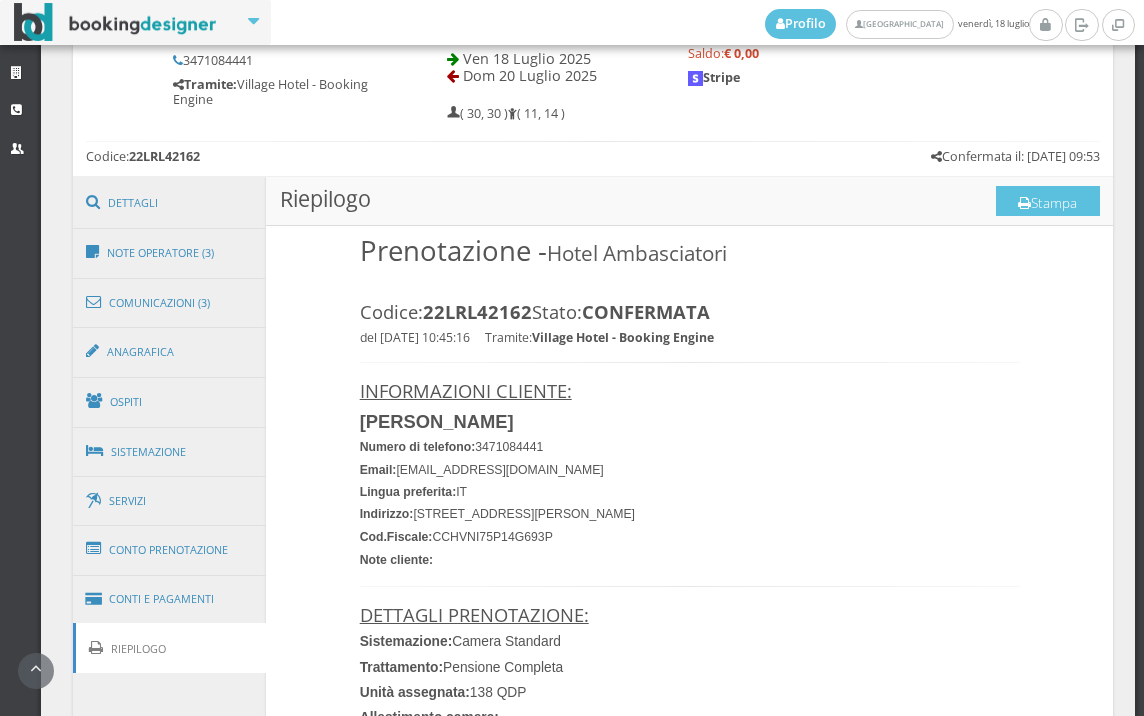 scroll, scrollTop: 0, scrollLeft: 0, axis: both 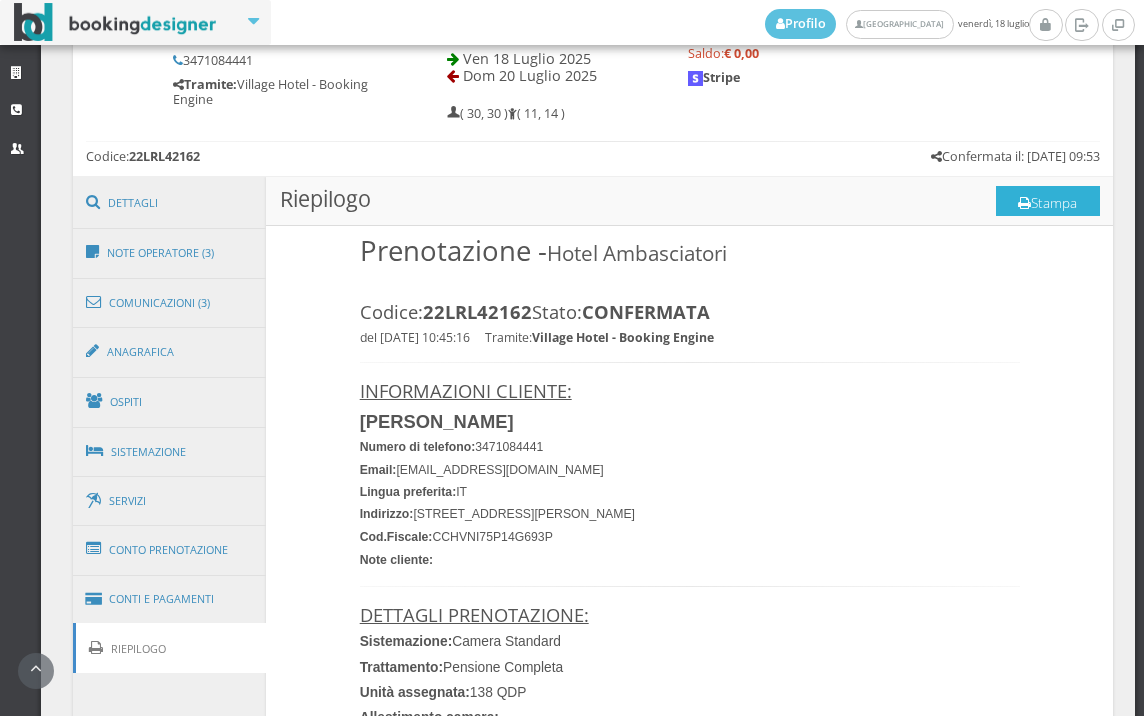 click on "Stampa" at bounding box center (1048, 201) 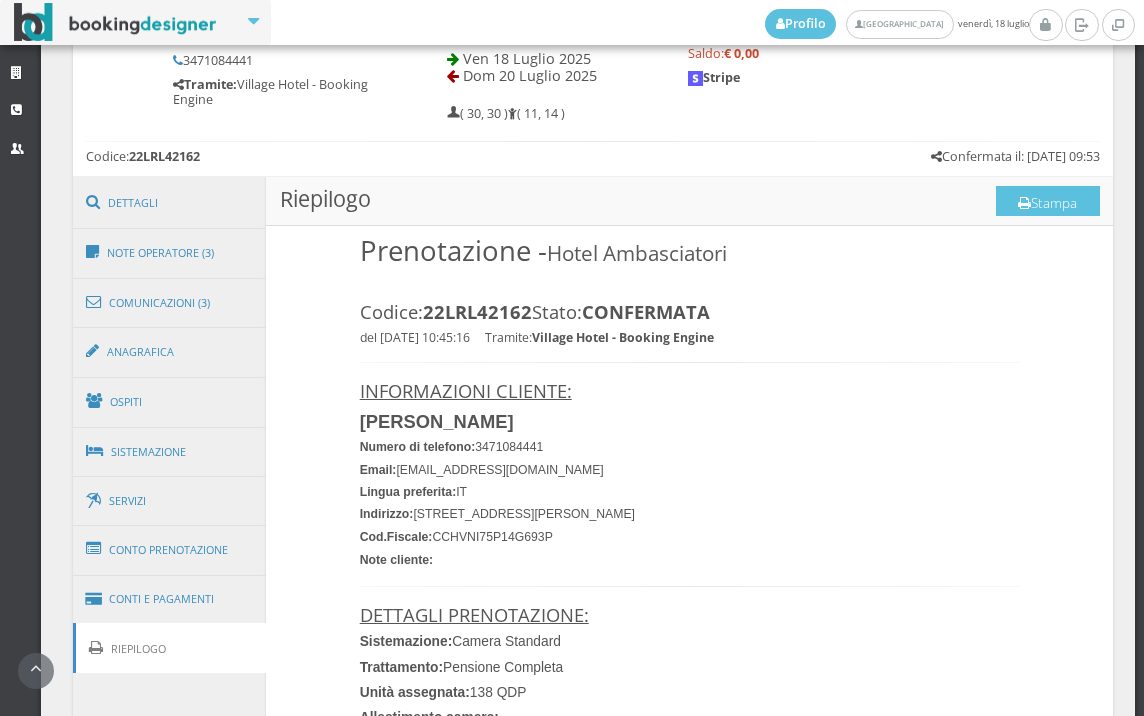 scroll, scrollTop: 0, scrollLeft: 0, axis: both 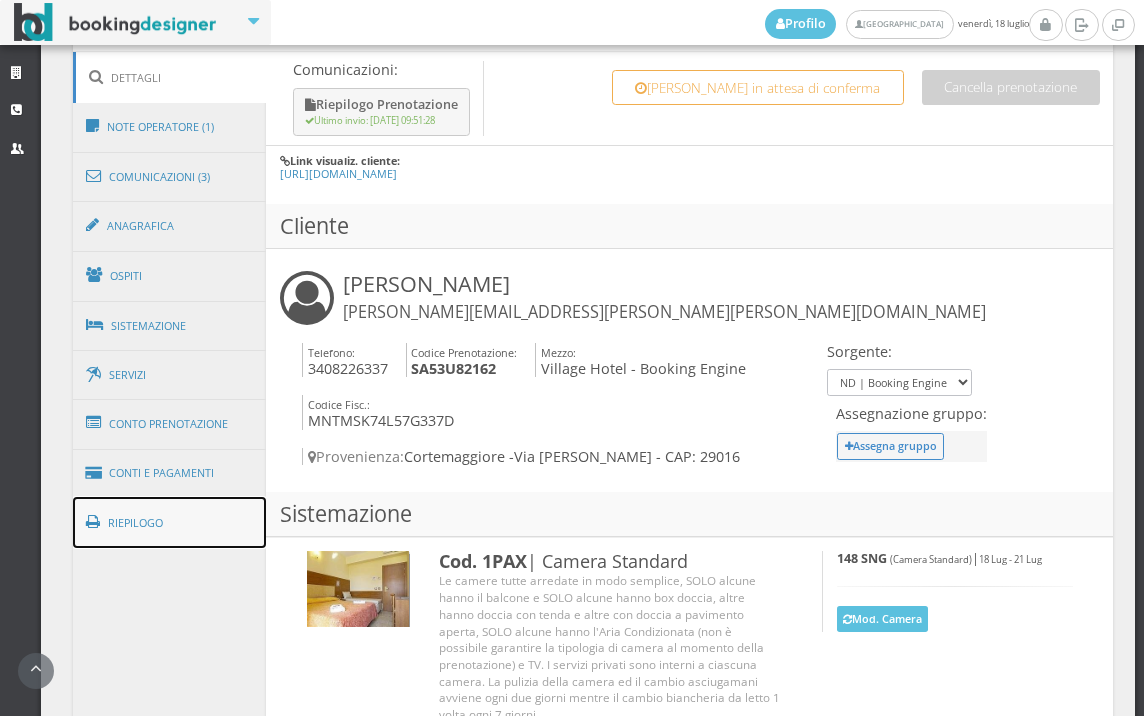 click on "Riepilogo" at bounding box center (170, 523) 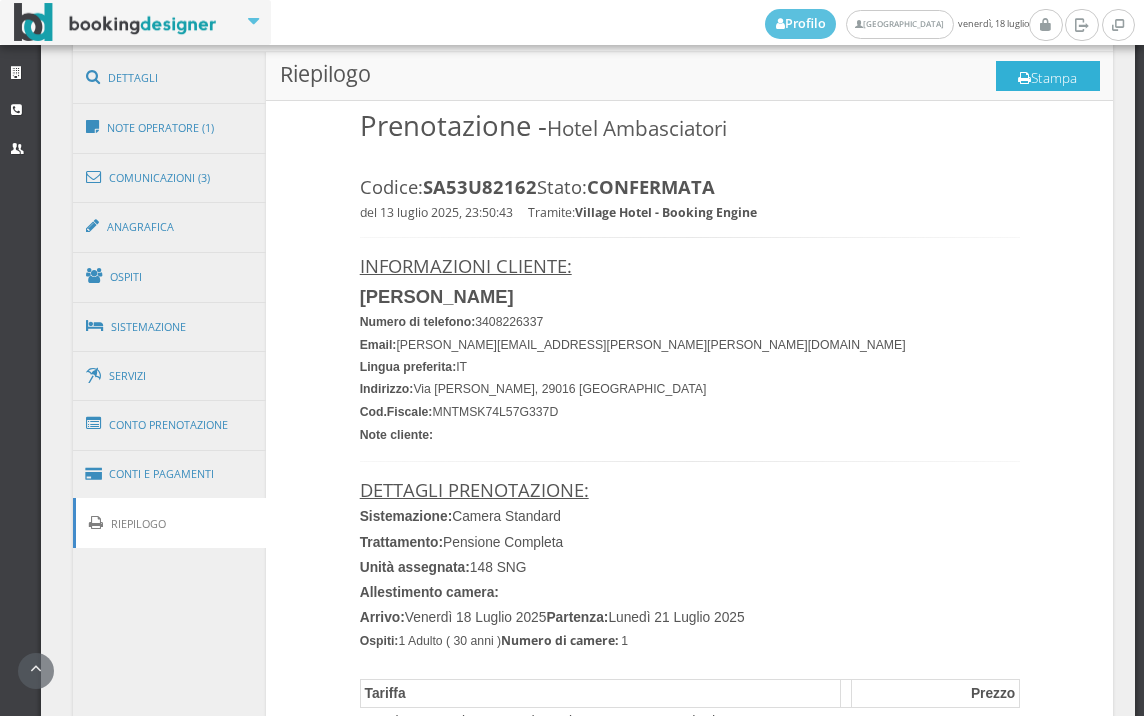 click on "Stampa" at bounding box center [1048, 76] 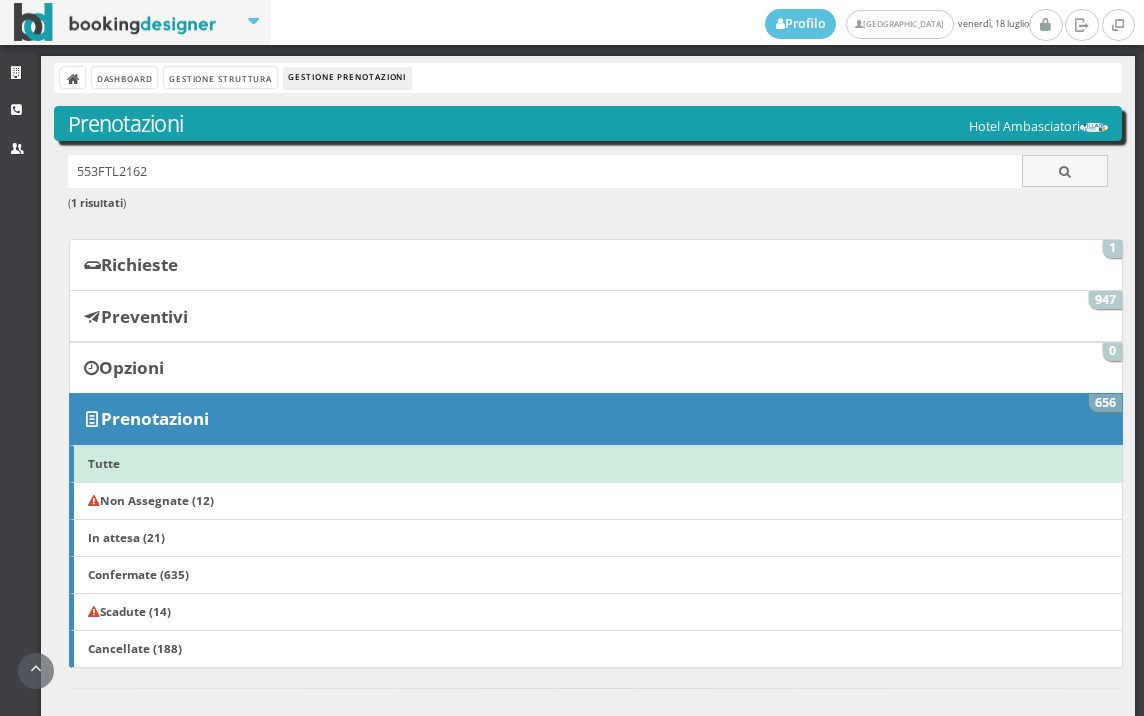 scroll, scrollTop: 0, scrollLeft: 0, axis: both 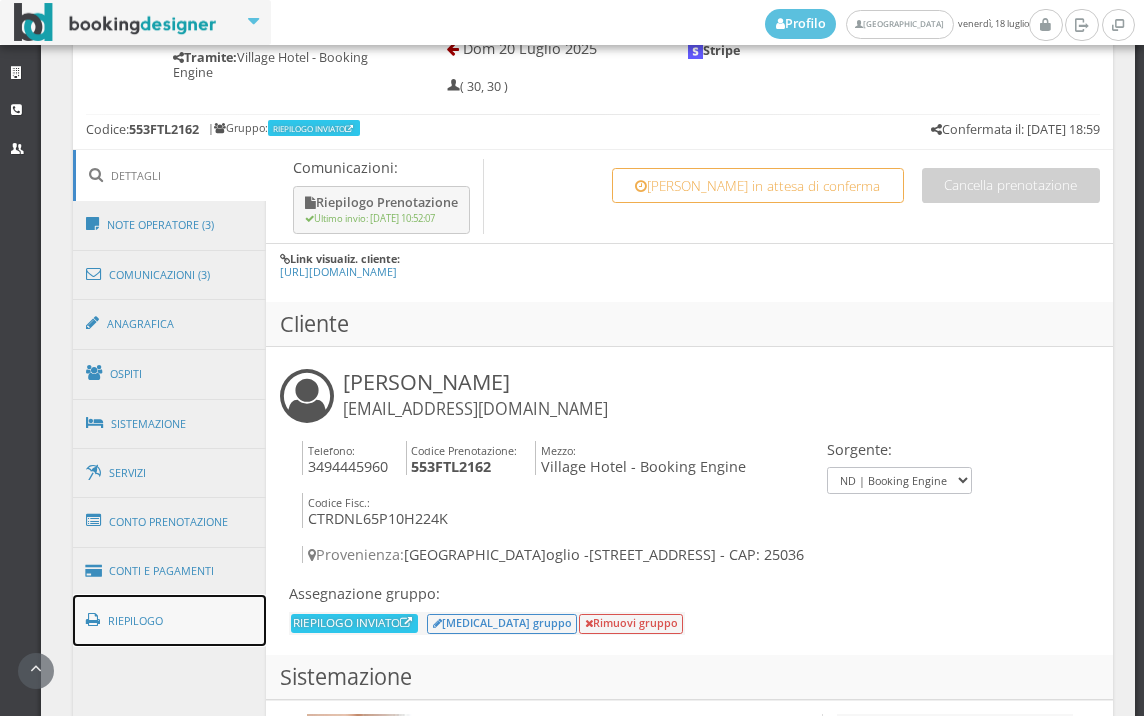 click on "Riepilogo" at bounding box center (170, 621) 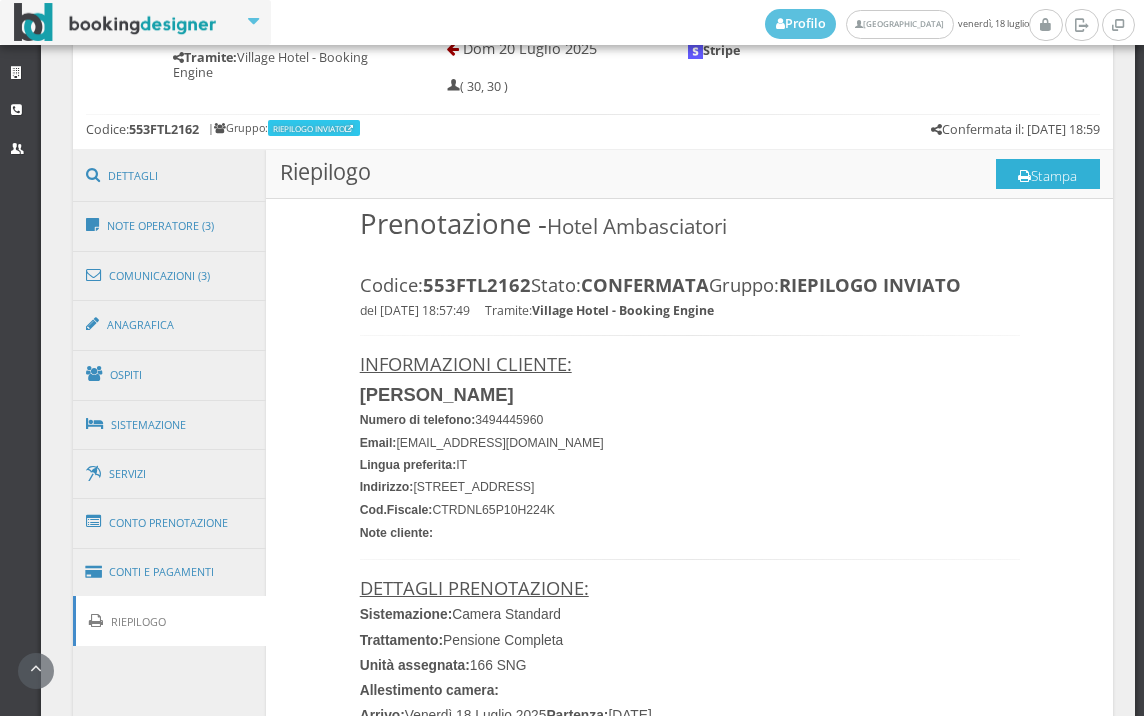 click on "Stampa" at bounding box center (1048, 174) 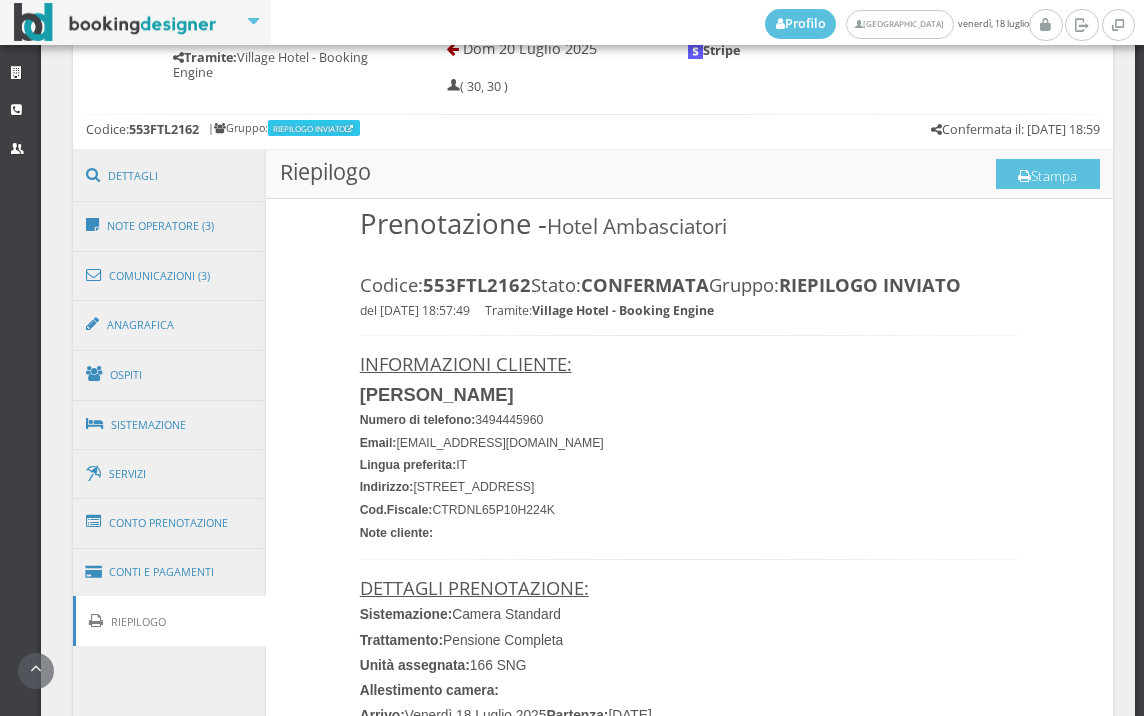 scroll, scrollTop: 0, scrollLeft: 0, axis: both 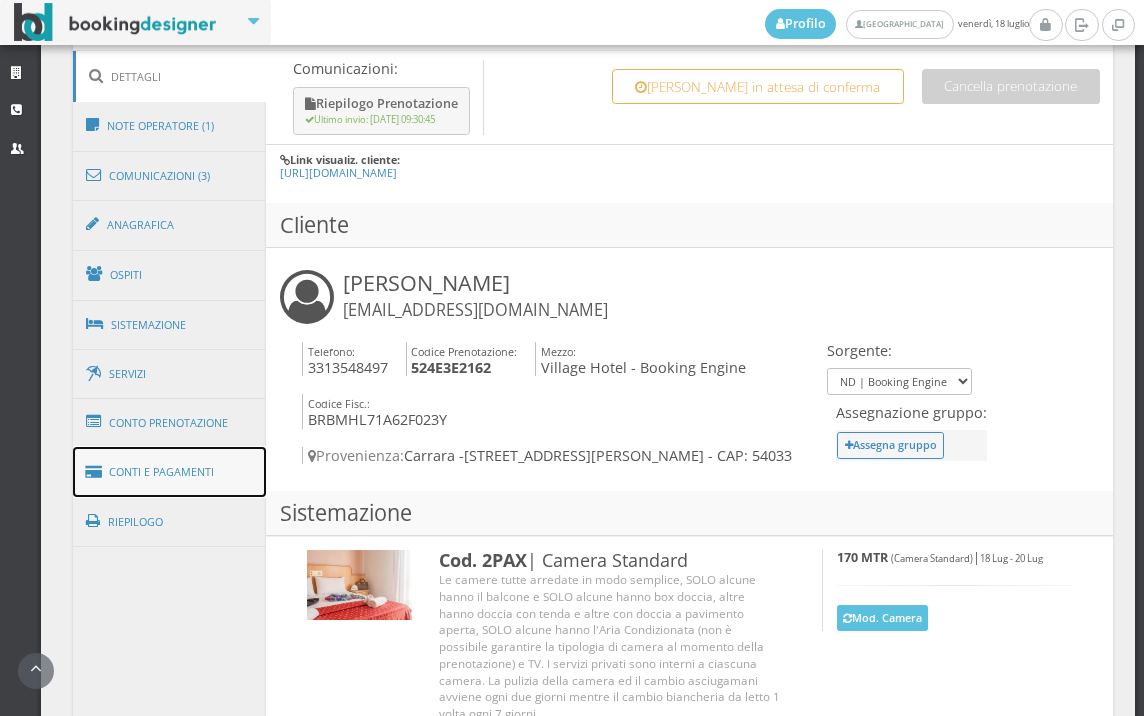 click on "Conti e Pagamenti" at bounding box center [170, 472] 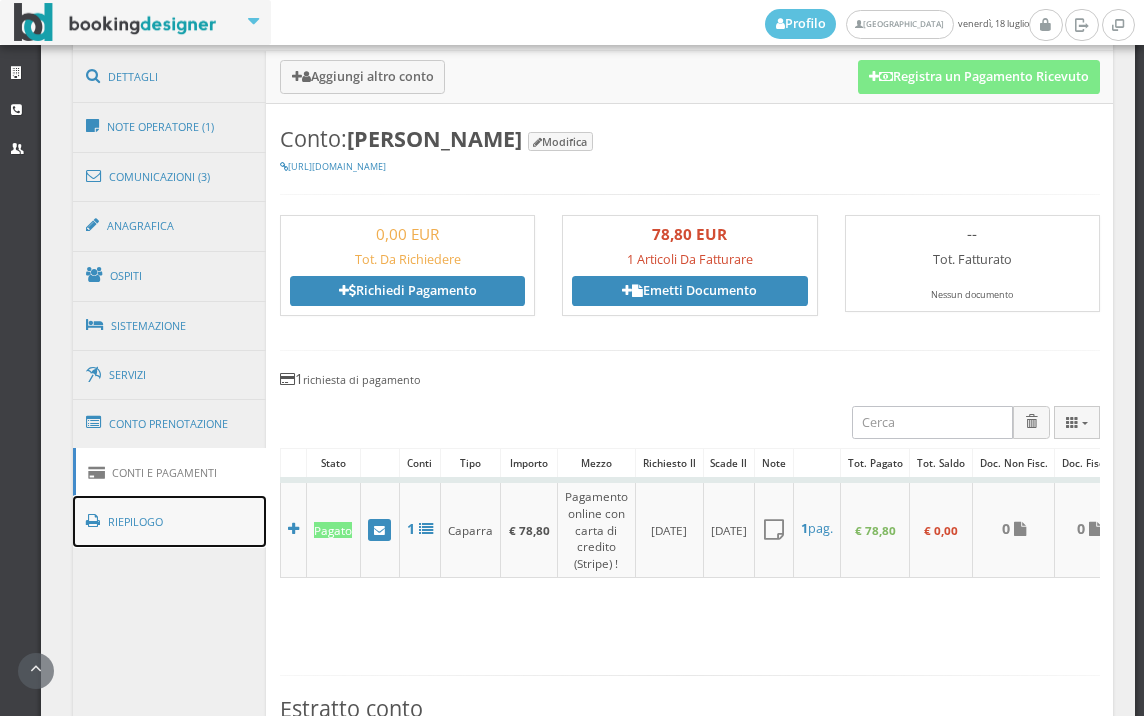 click on "Riepilogo" at bounding box center [170, 522] 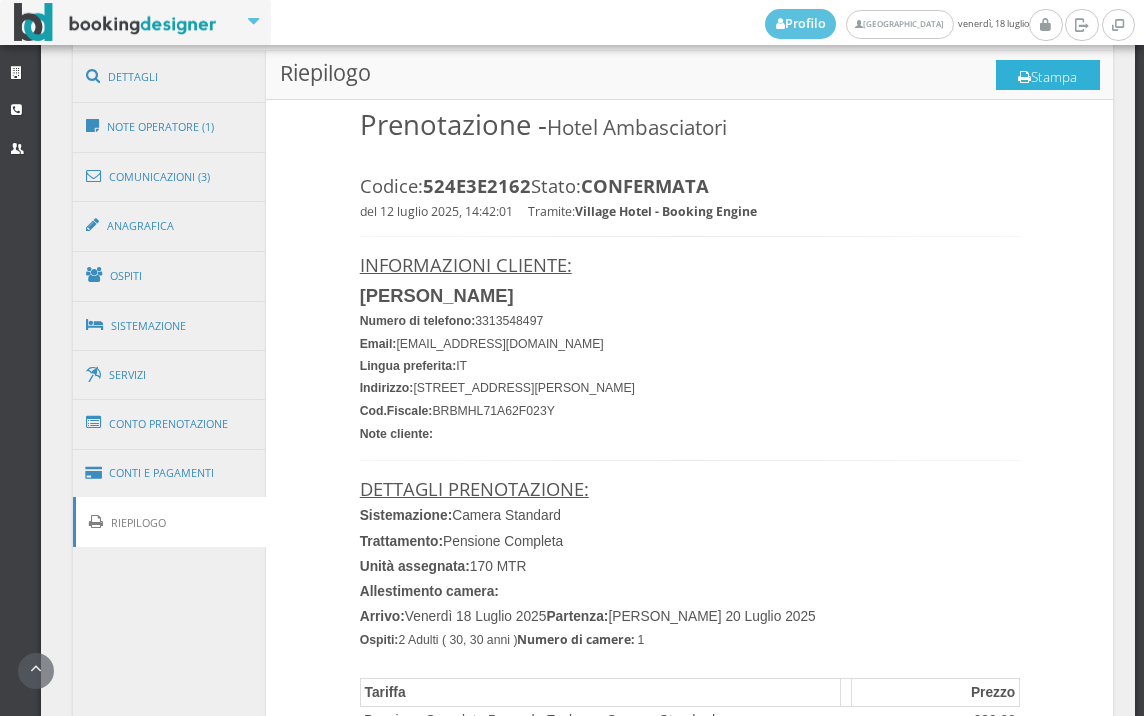 click on "Stampa" at bounding box center (1048, 75) 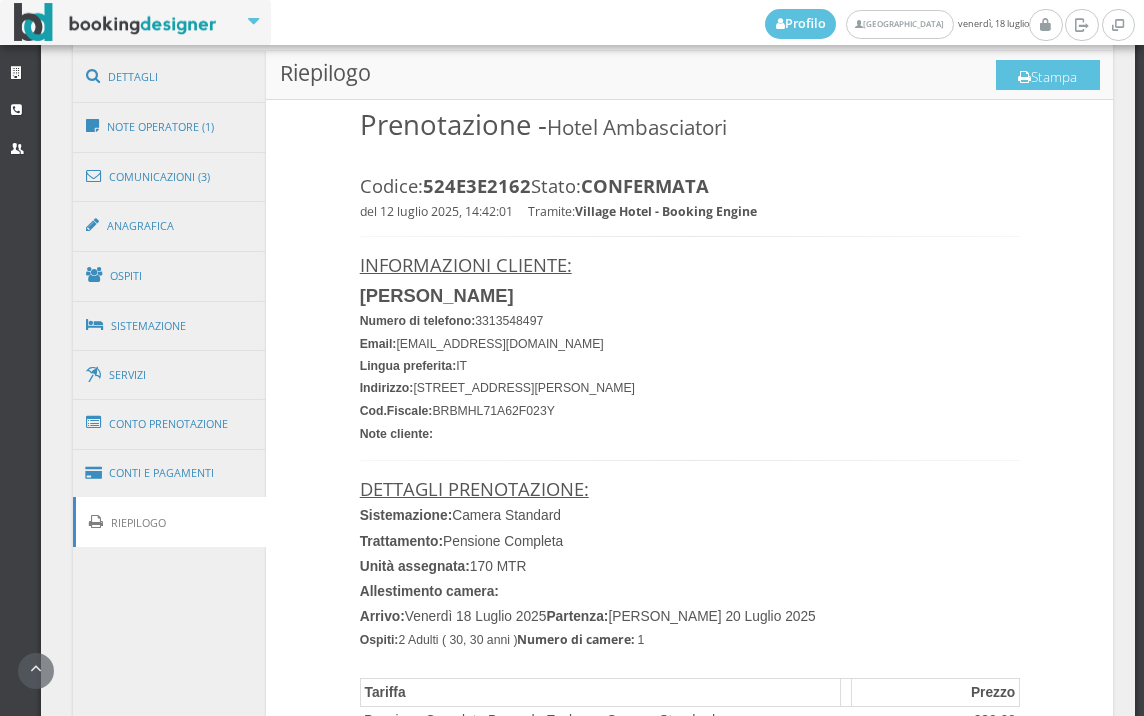 scroll, scrollTop: 0, scrollLeft: 0, axis: both 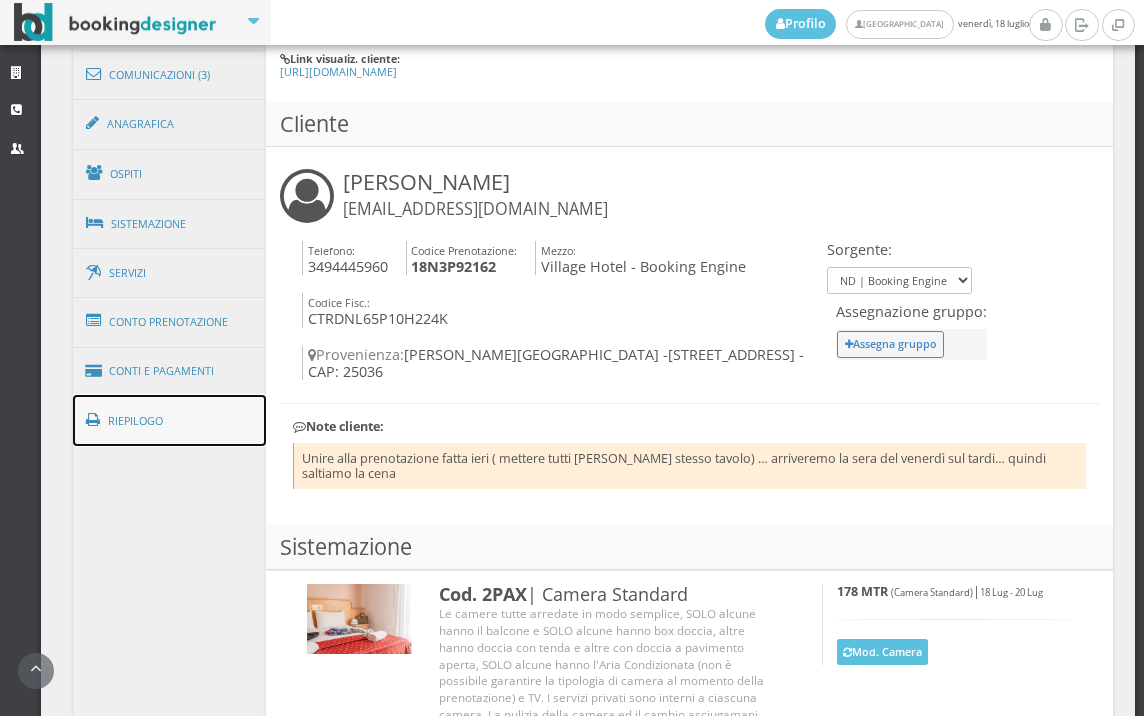 click on "Riepilogo" at bounding box center (170, 421) 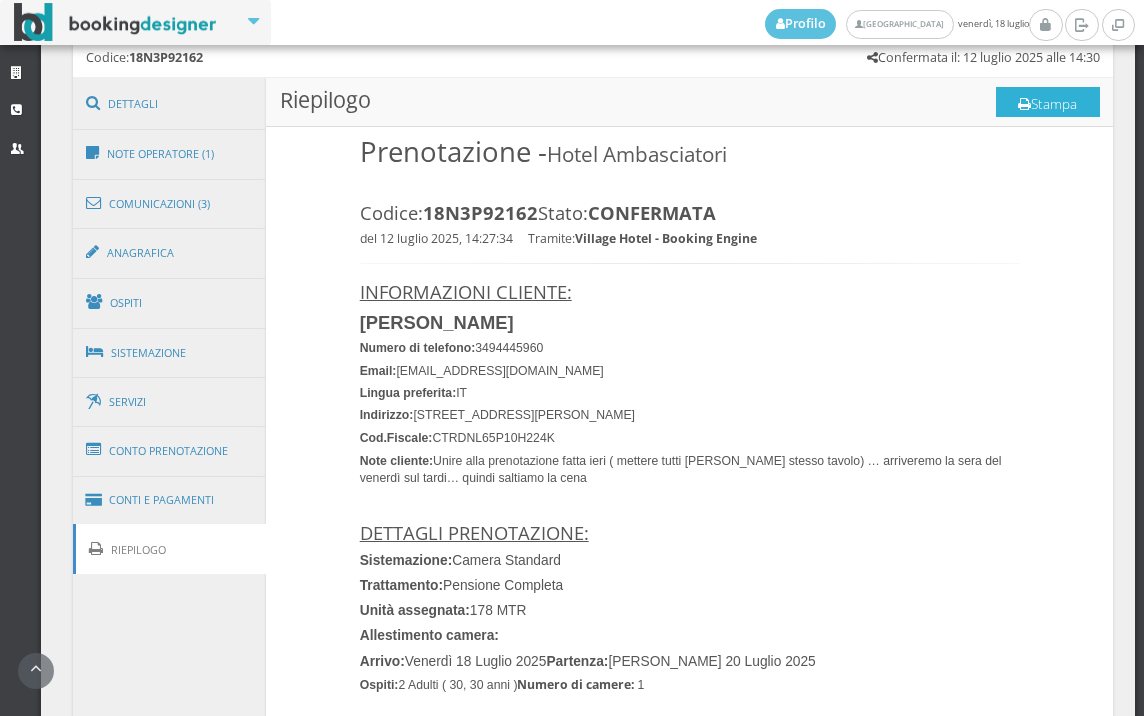 scroll, scrollTop: 888, scrollLeft: 0, axis: vertical 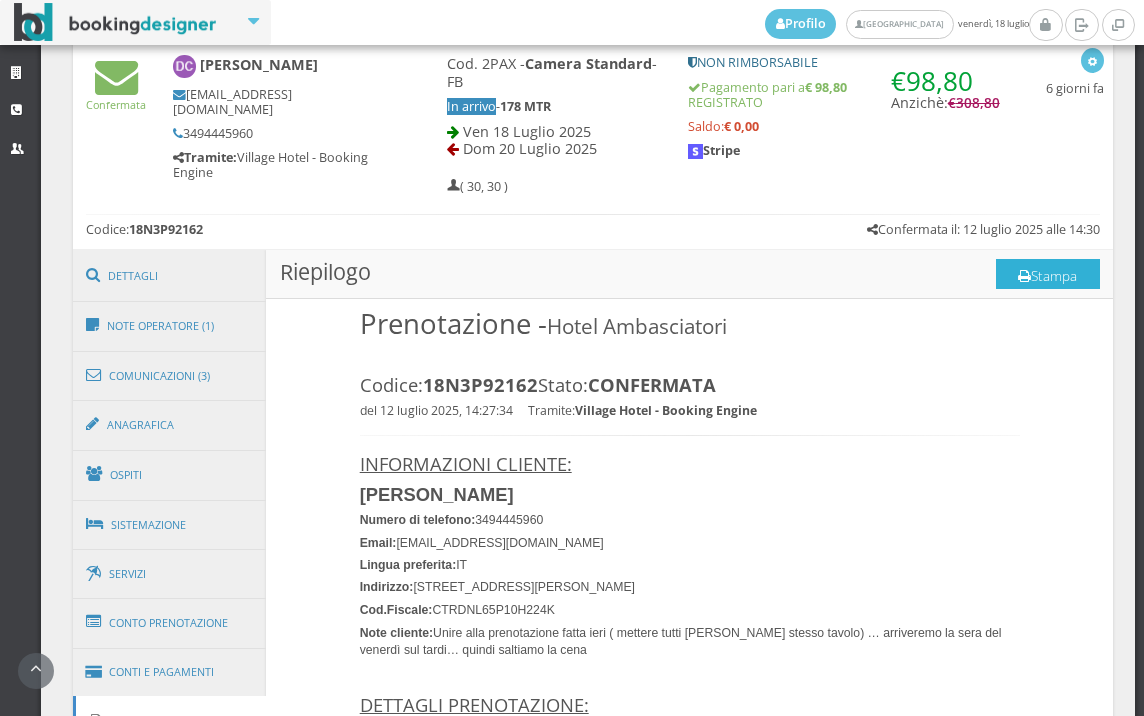 click on "Stampa" at bounding box center (1048, 274) 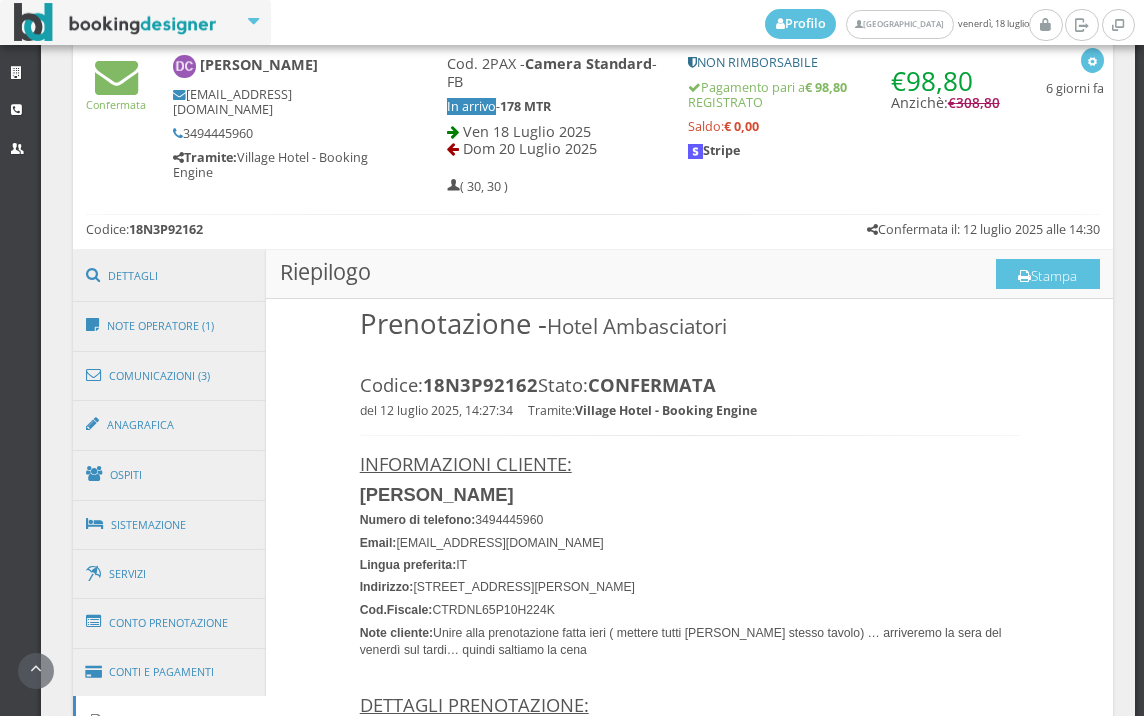 scroll, scrollTop: 0, scrollLeft: 0, axis: both 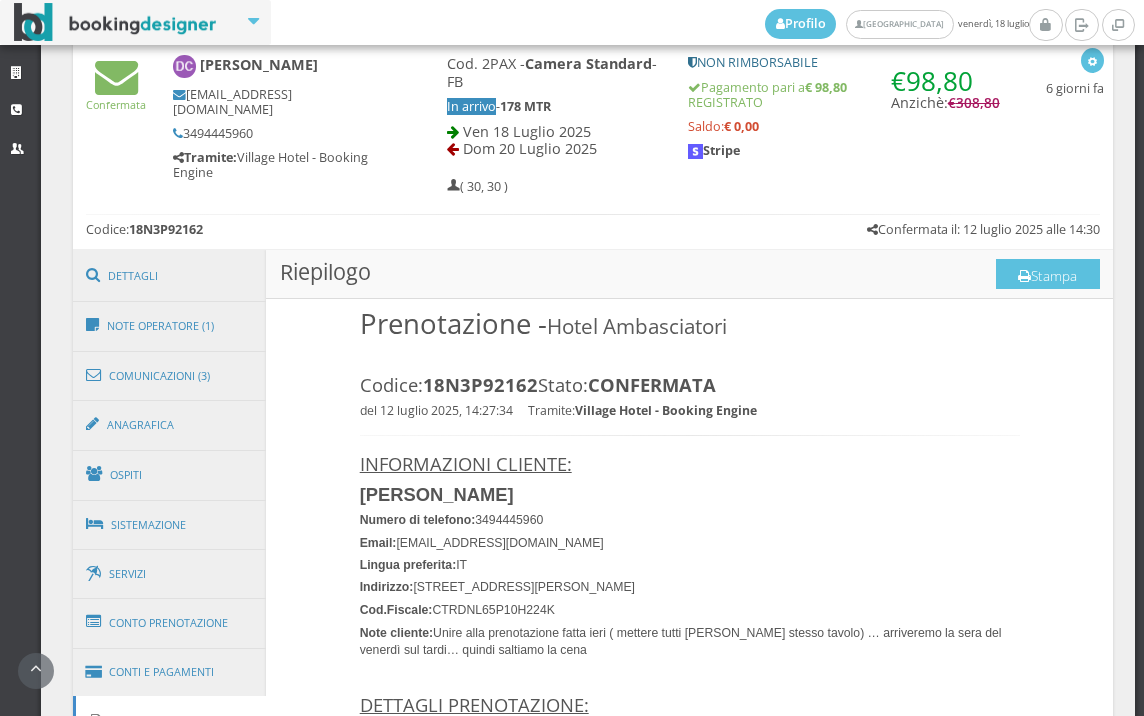 drag, startPoint x: 775, startPoint y: 2, endPoint x: 663, endPoint y: 186, distance: 215.40659 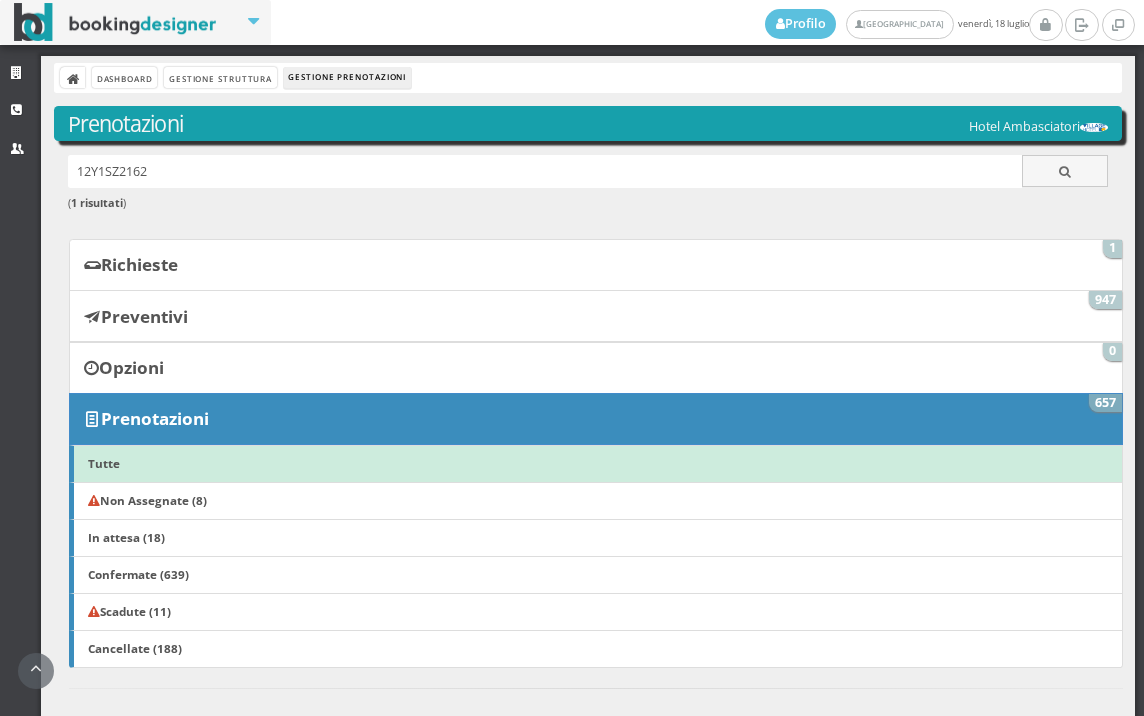 scroll, scrollTop: 0, scrollLeft: 0, axis: both 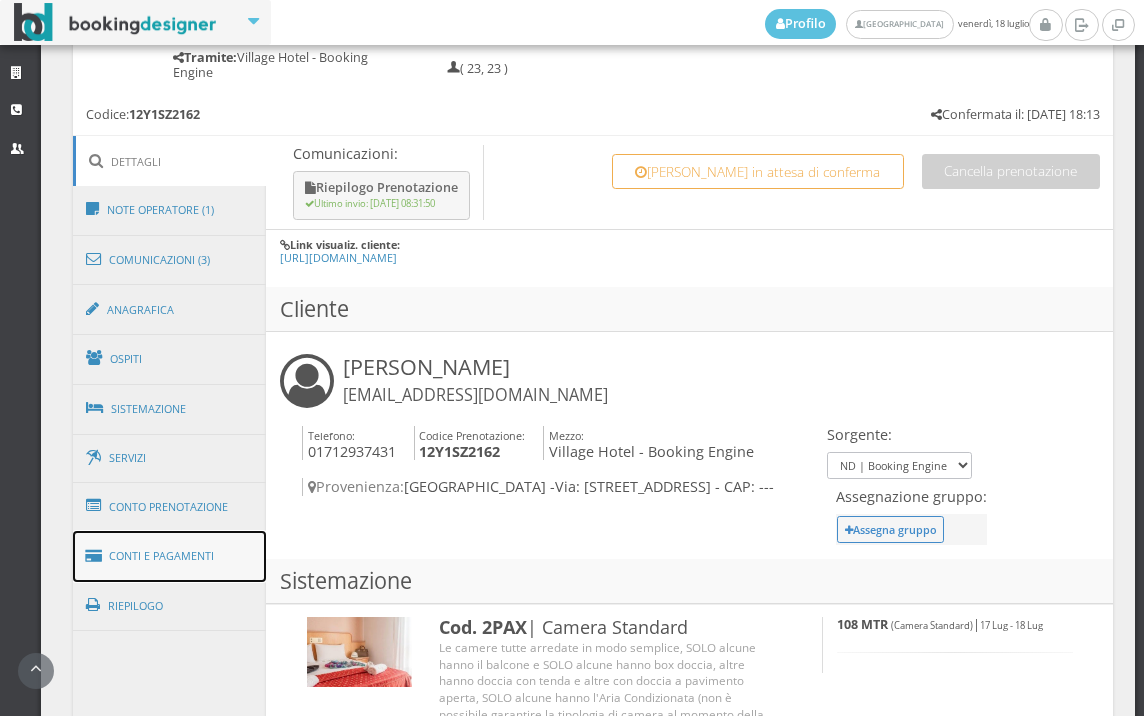 click on "Conti e Pagamenti" at bounding box center (170, 556) 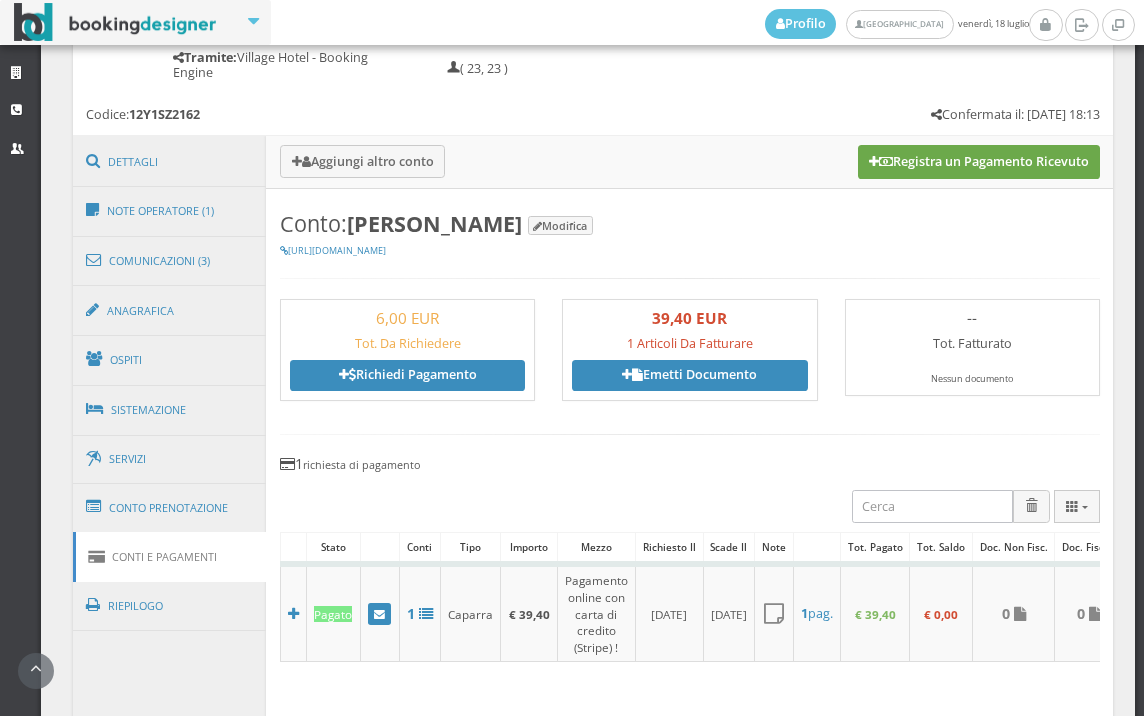 click on "Registra un Pagamento Ricevuto" at bounding box center [979, 162] 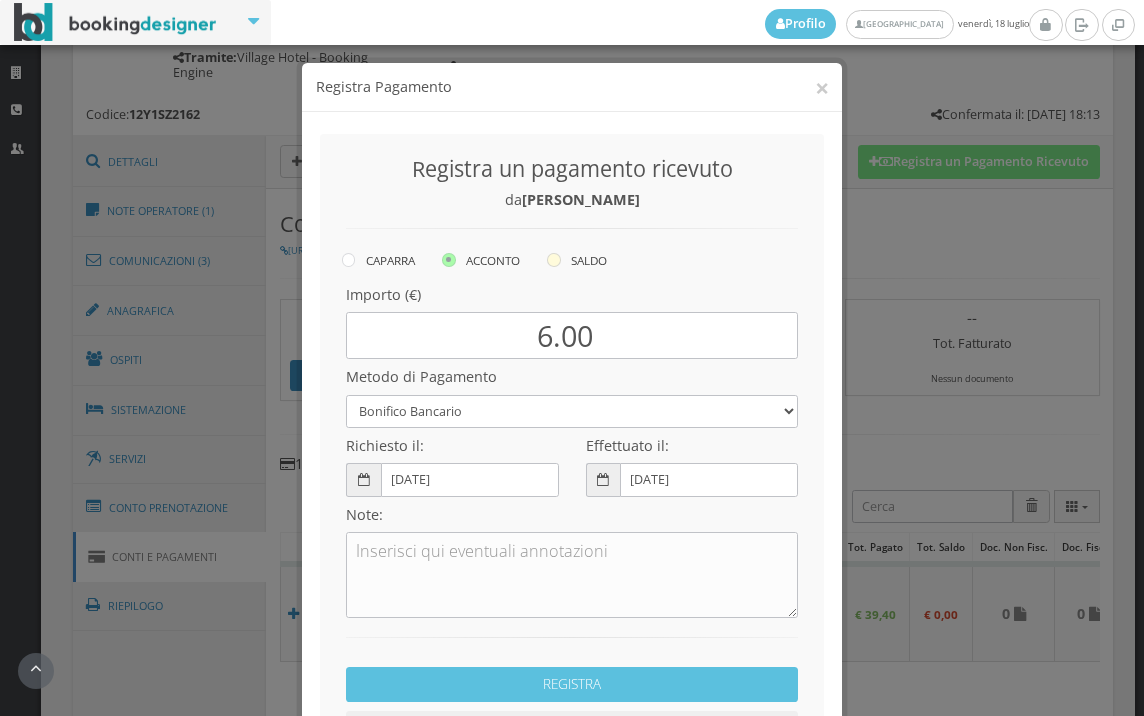 click at bounding box center [554, 260] 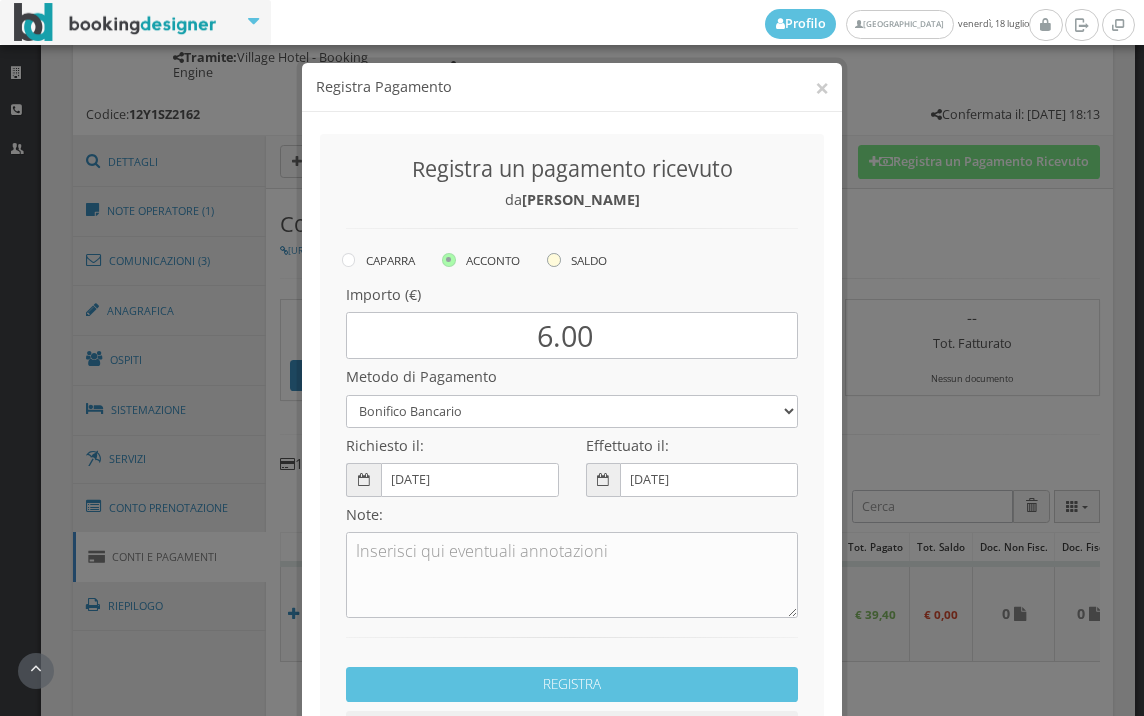 click on "SALDO" at bounding box center [-8464, 258] 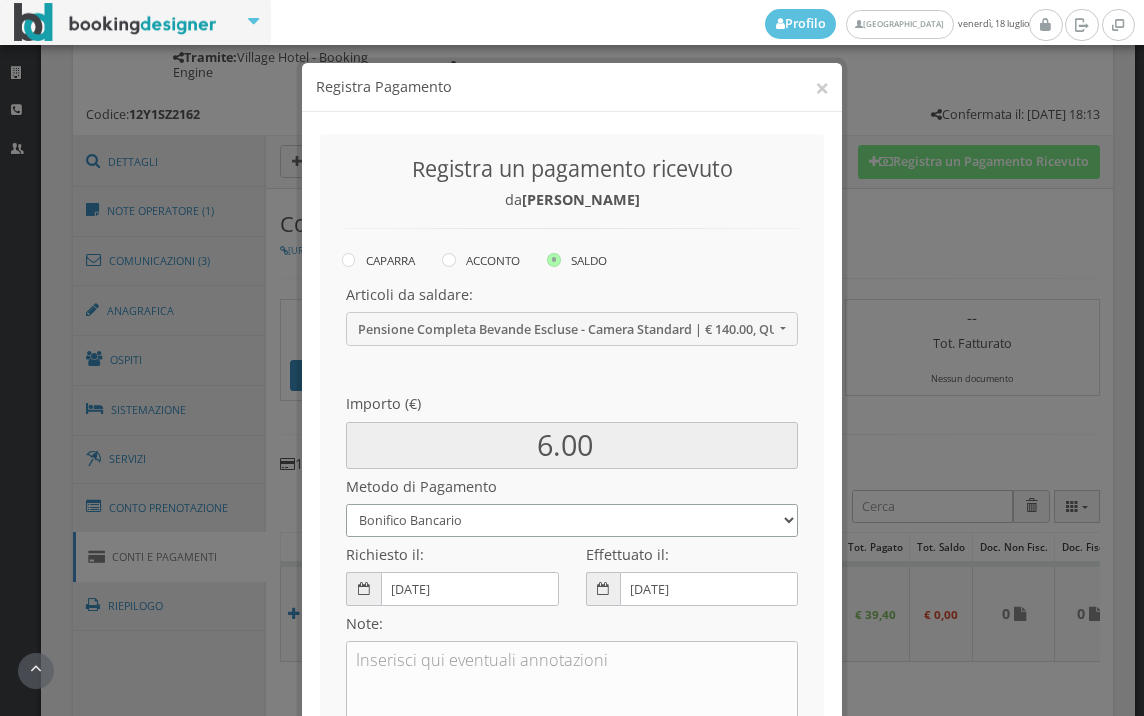 click on "Bonifico Bancario
BONIFICO SUM UP
Contanti
Assegno Bancario
Assegno Circolare
Vaglia Postale
Voucher
Tramite BOOKING.COM
Bonus vacanze (Dl n. 34/2020)
POS (in loco)
Pagamento online con carta di credito (Stripe)
Pagamento online con carta di credito (Stripe) !
Pagamento in 3 rate senza interessi con Scalapay
Pagamento in 4 rate senza interessi con Scalapay
Tramite PROMOTODAY" at bounding box center [572, 520] 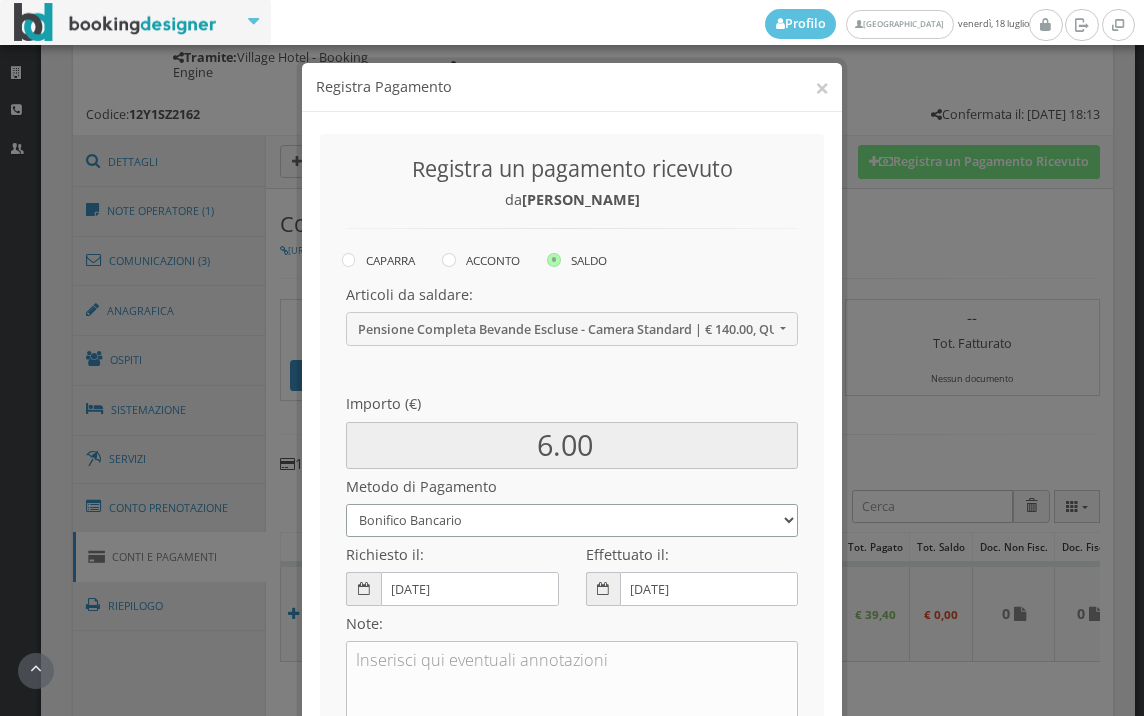 select 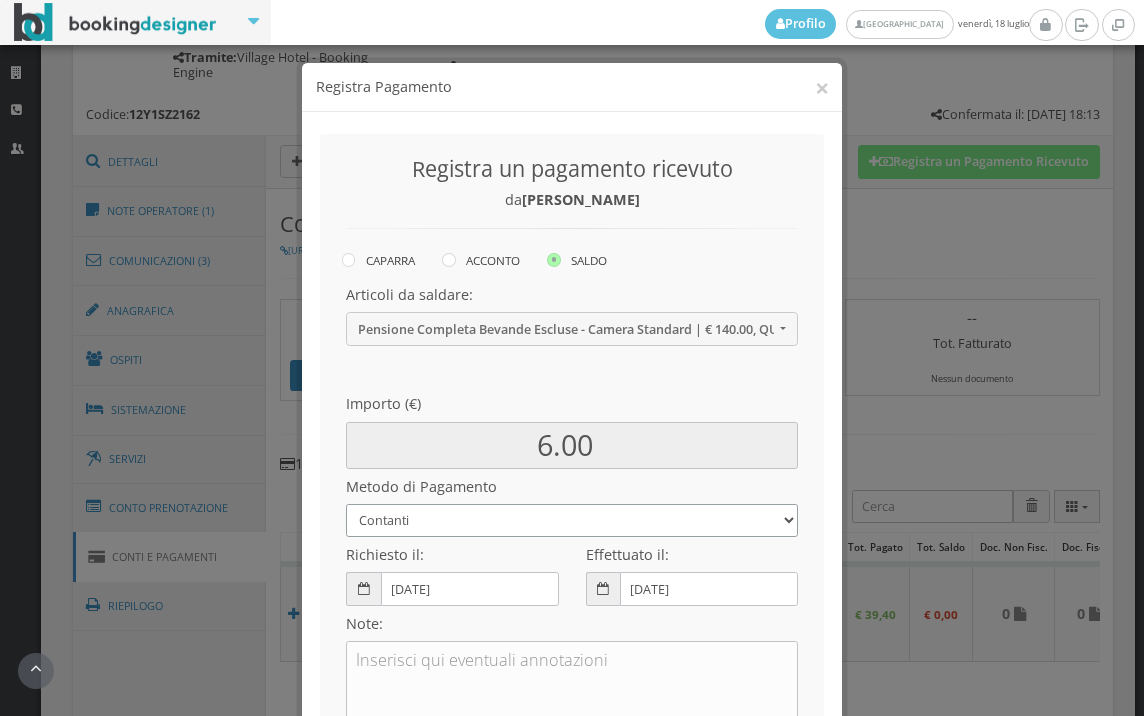 click on "Bonifico Bancario
BONIFICO SUM UP
Contanti
Assegno Bancario
Assegno Circolare
Vaglia Postale
Voucher
Tramite BOOKING.COM
Bonus vacanze (Dl n. 34/2020)
POS (in loco)
Pagamento online con carta di credito (Stripe)
Pagamento online con carta di credito (Stripe) !
Pagamento in 3 rate senza interessi con Scalapay
Pagamento in 4 rate senza interessi con Scalapay
Tramite PROMOTODAY" at bounding box center [572, 520] 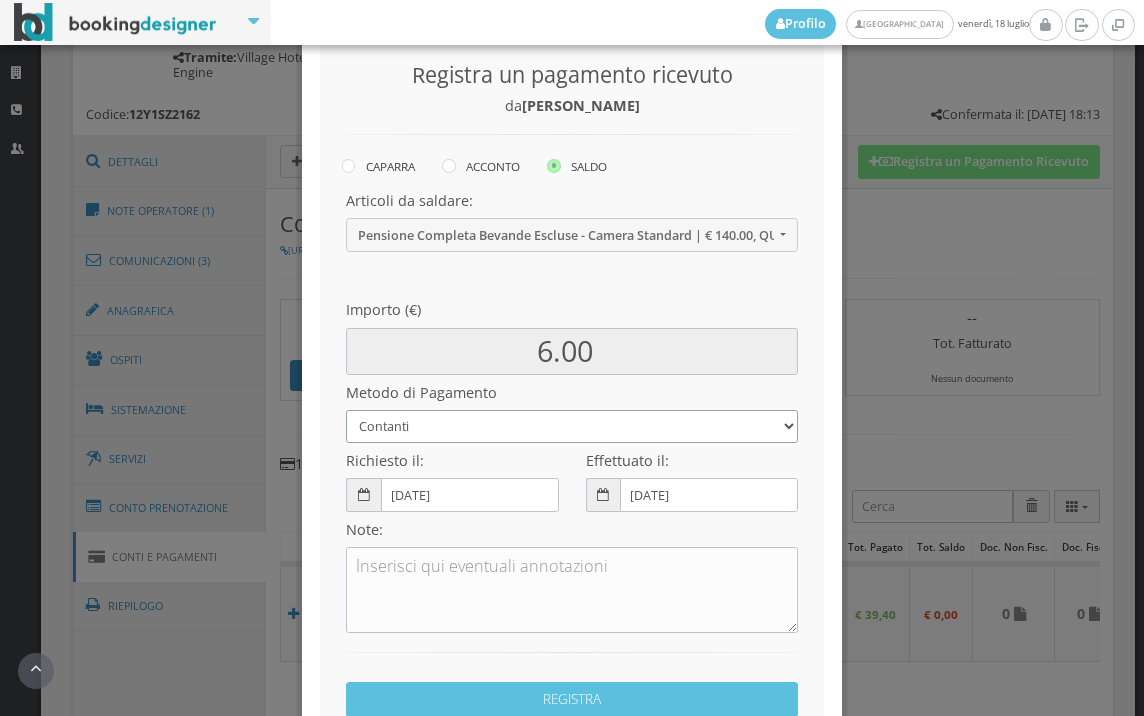scroll, scrollTop: 222, scrollLeft: 0, axis: vertical 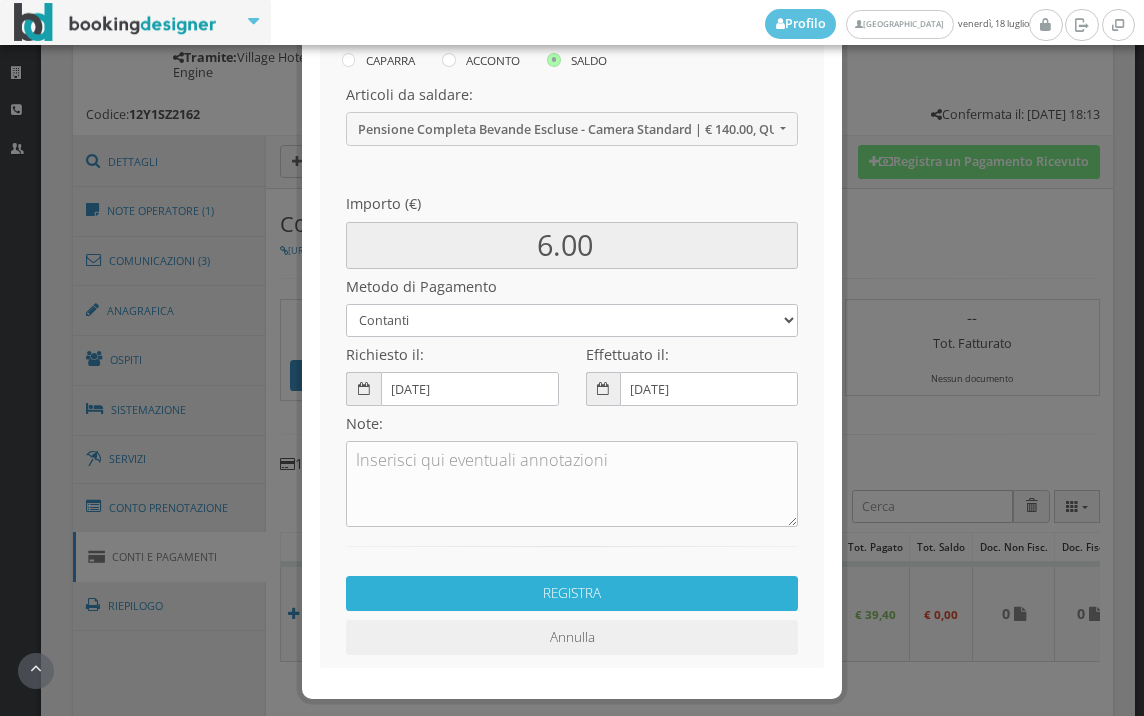 click on "REGISTRA" at bounding box center (572, 593) 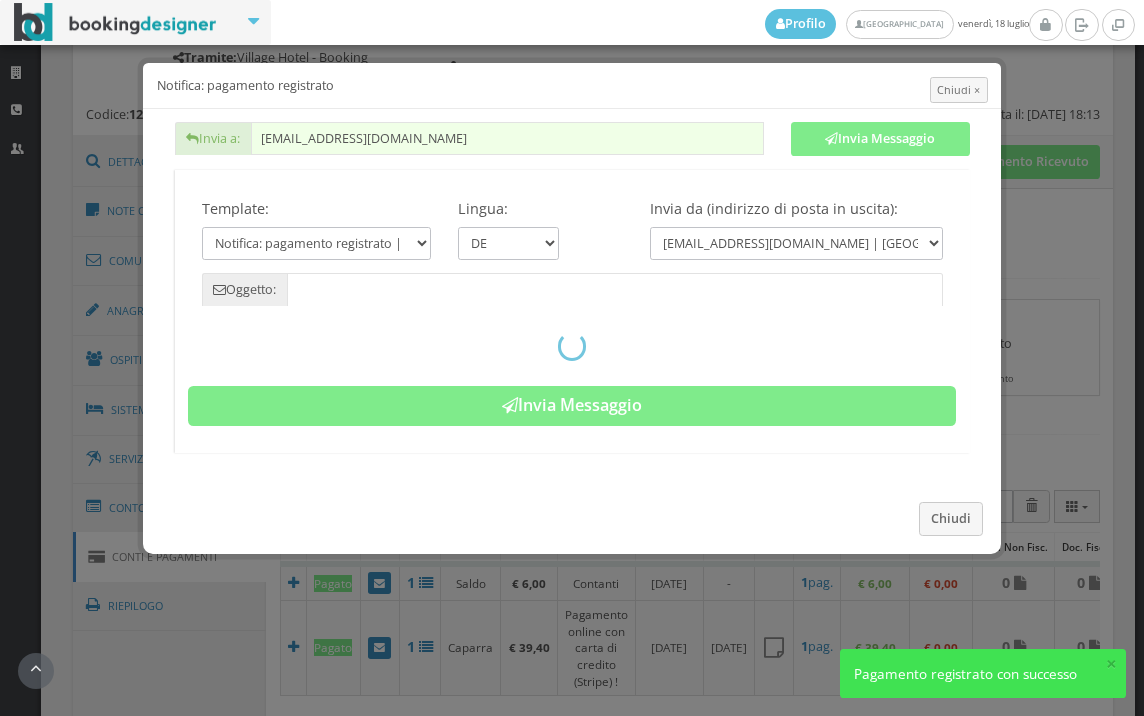 type on "Pagamento registrato - Prenotazione: 12Y1SZ2162 - Christofer Kleber" 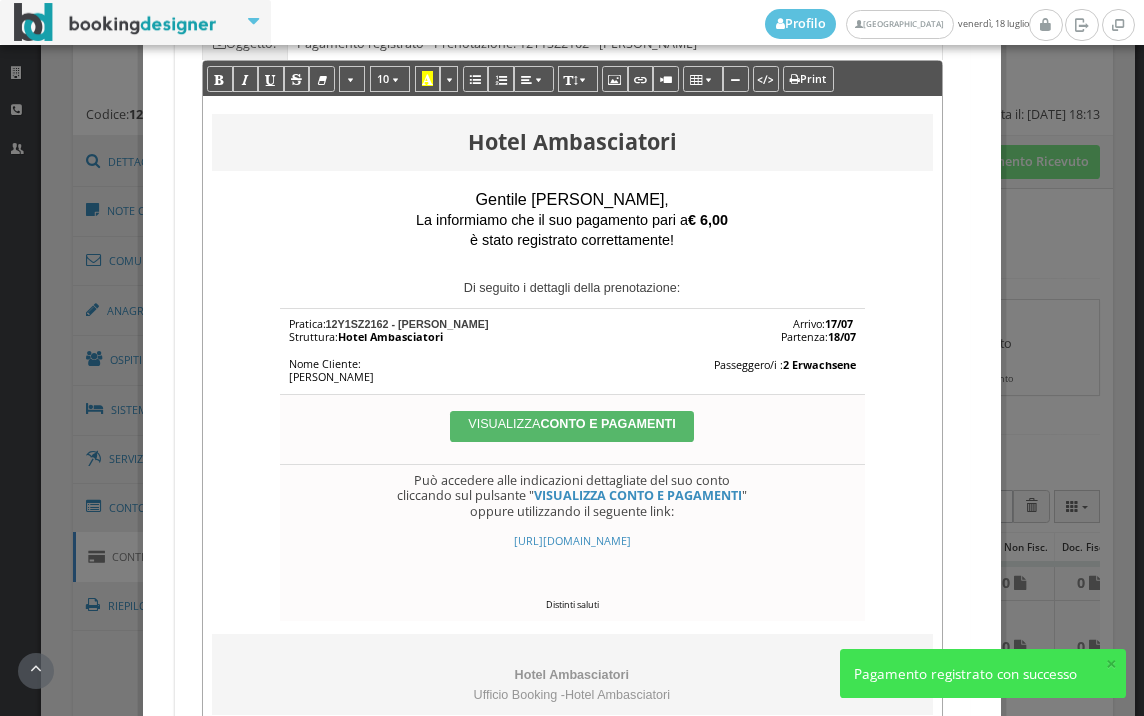 scroll, scrollTop: 444, scrollLeft: 0, axis: vertical 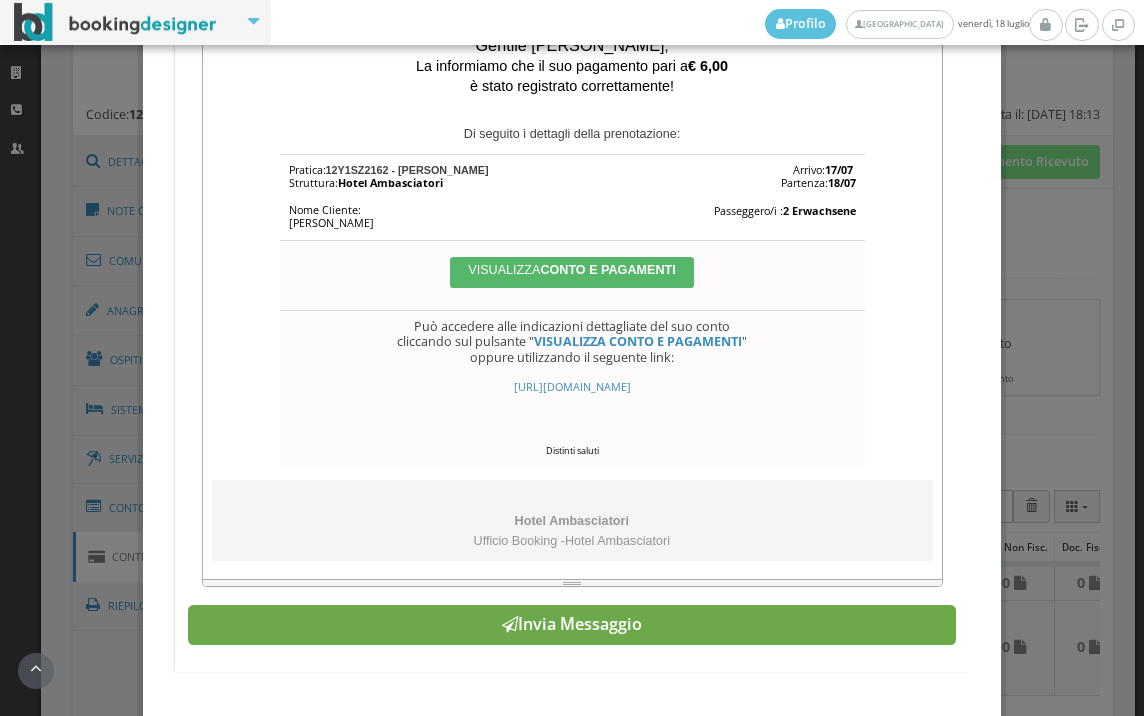 click on "Invia Messaggio" at bounding box center [572, 625] 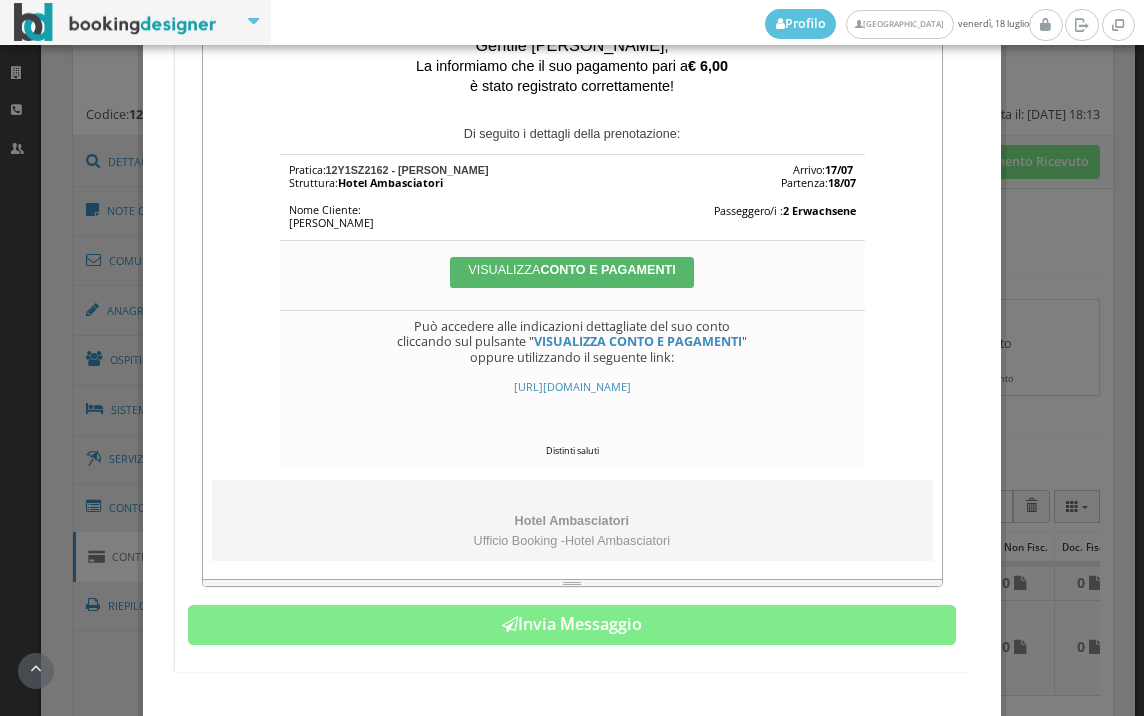 scroll, scrollTop: 0, scrollLeft: 0, axis: both 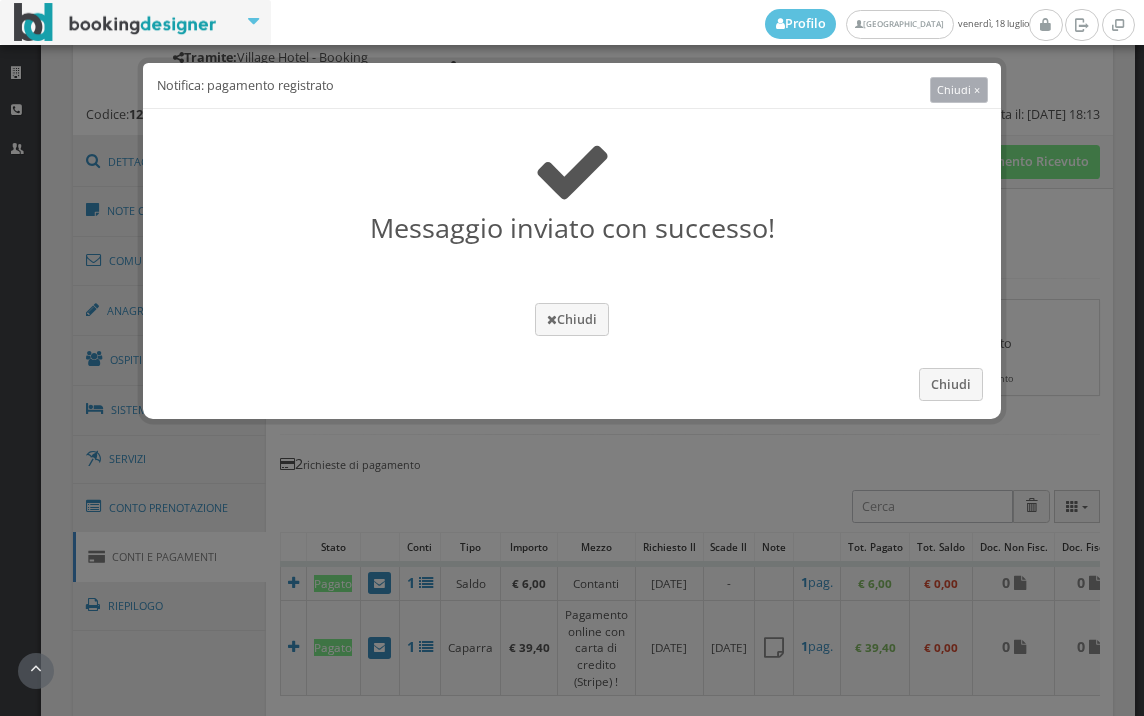 drag, startPoint x: 951, startPoint y: 88, endPoint x: 855, endPoint y: 210, distance: 155.24174 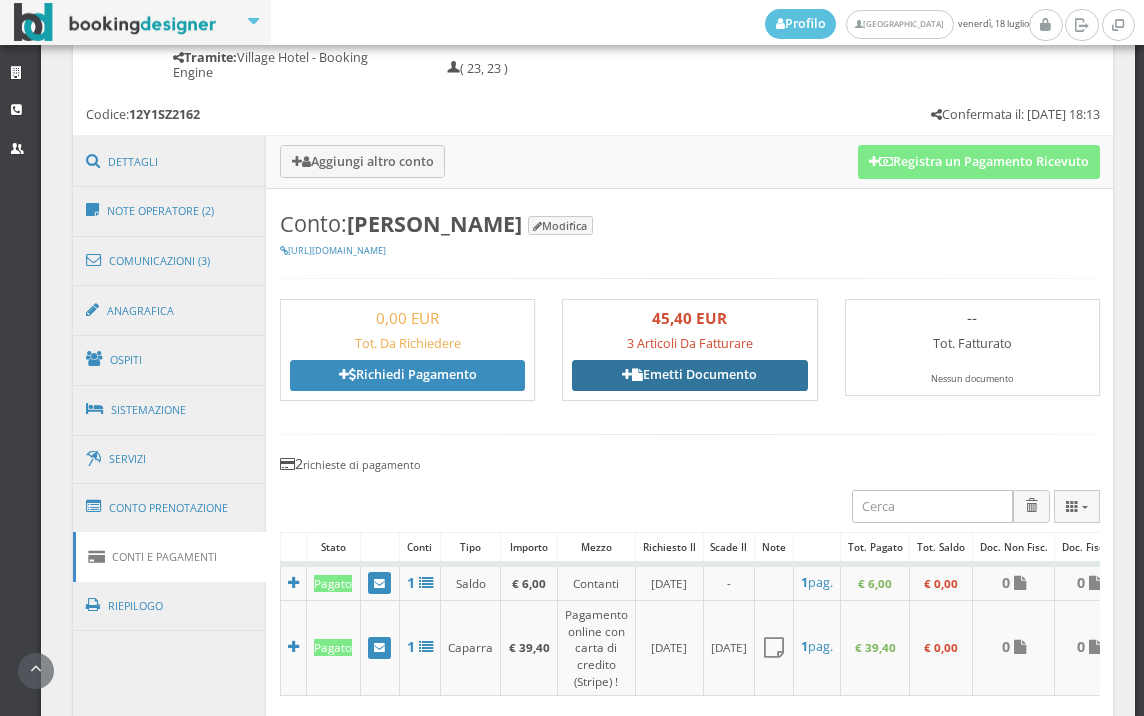 click on "Emetti Documento" at bounding box center (689, 375) 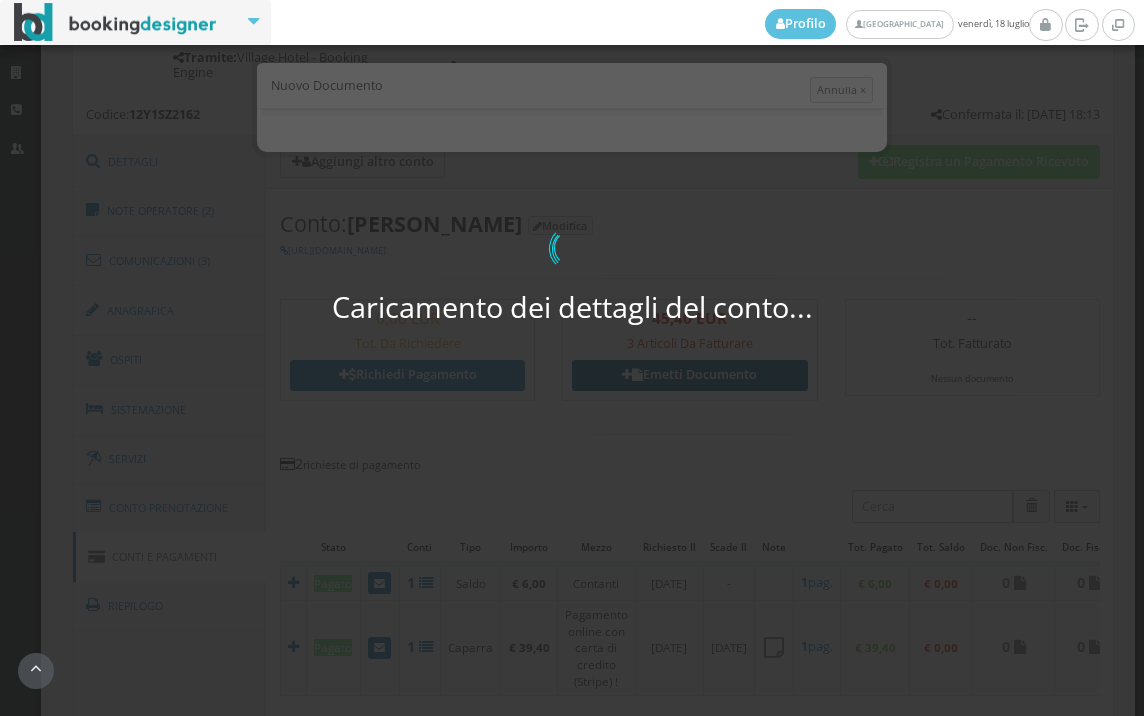 select on "DE" 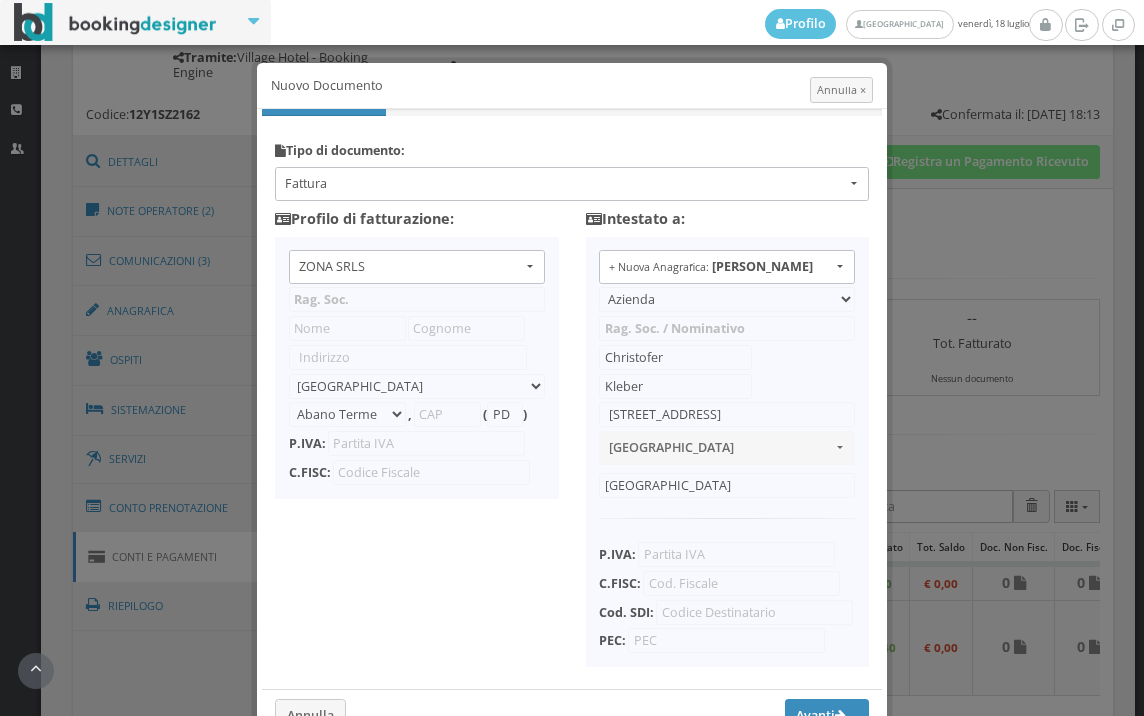 type on "ZONA SRLS" 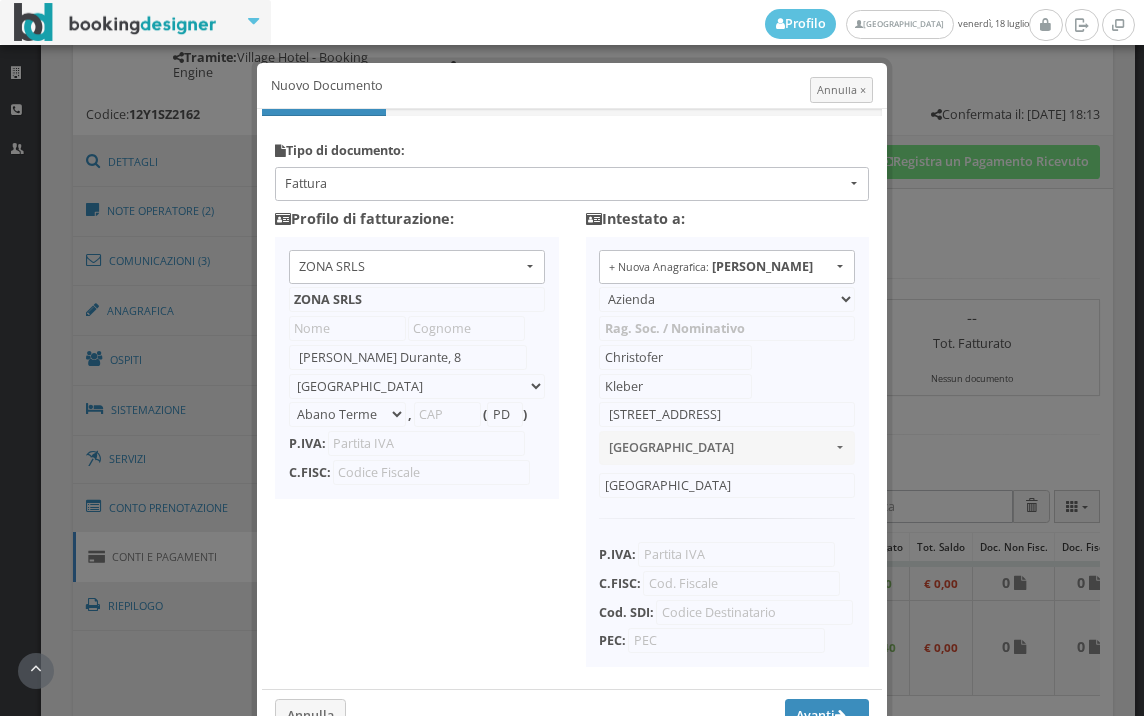 select on "Frattamaggiore" 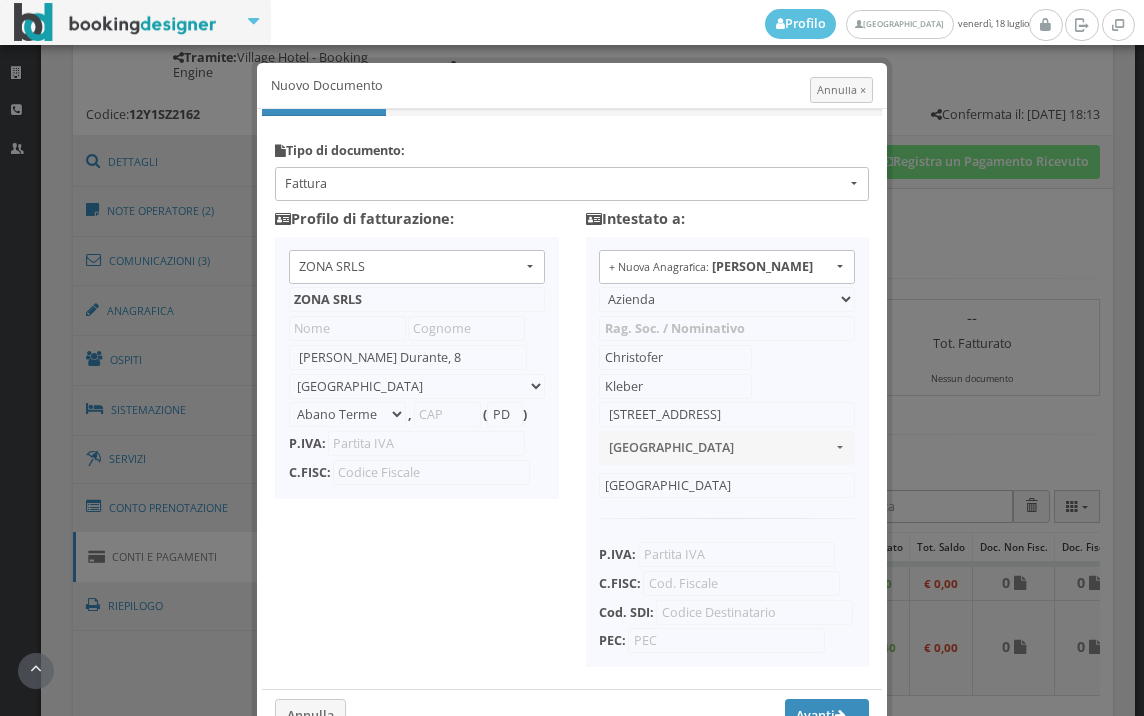 type on "80027" 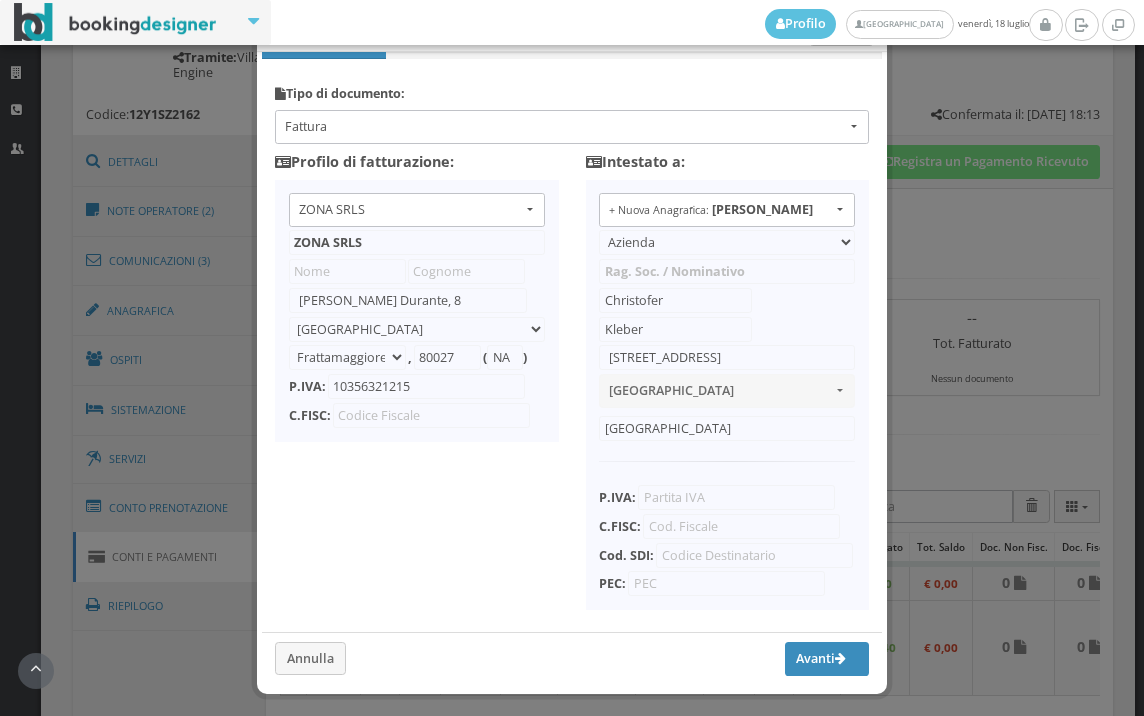 scroll, scrollTop: 126, scrollLeft: 0, axis: vertical 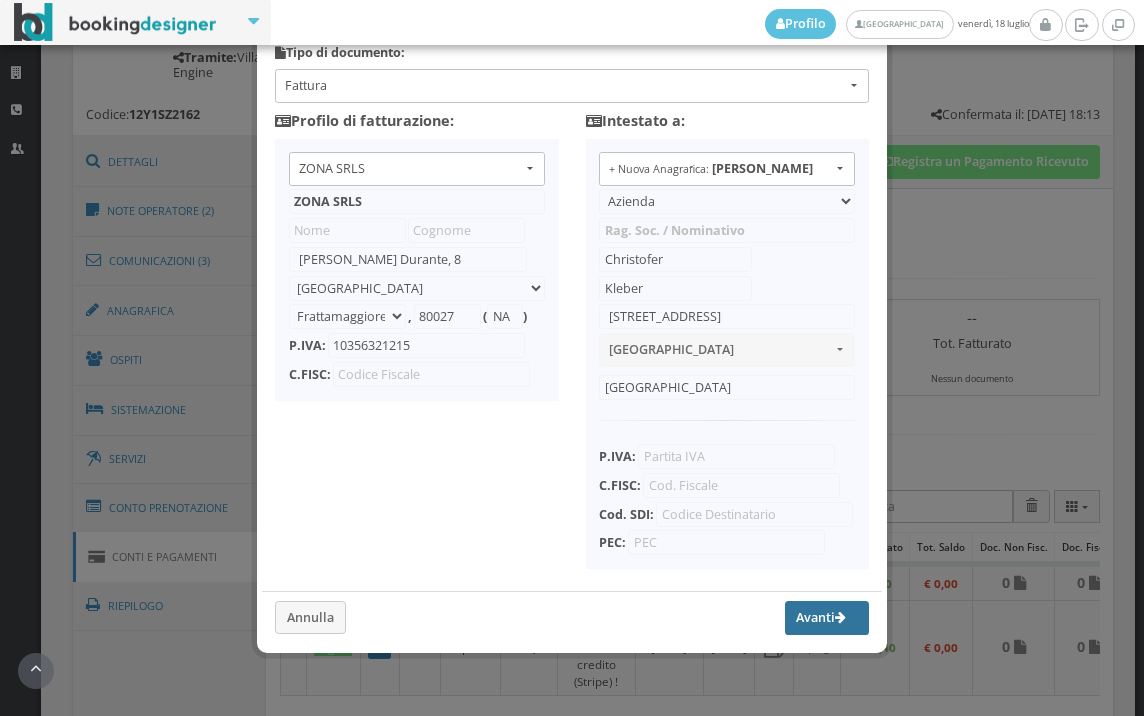 click on "Avanti" at bounding box center (827, 618) 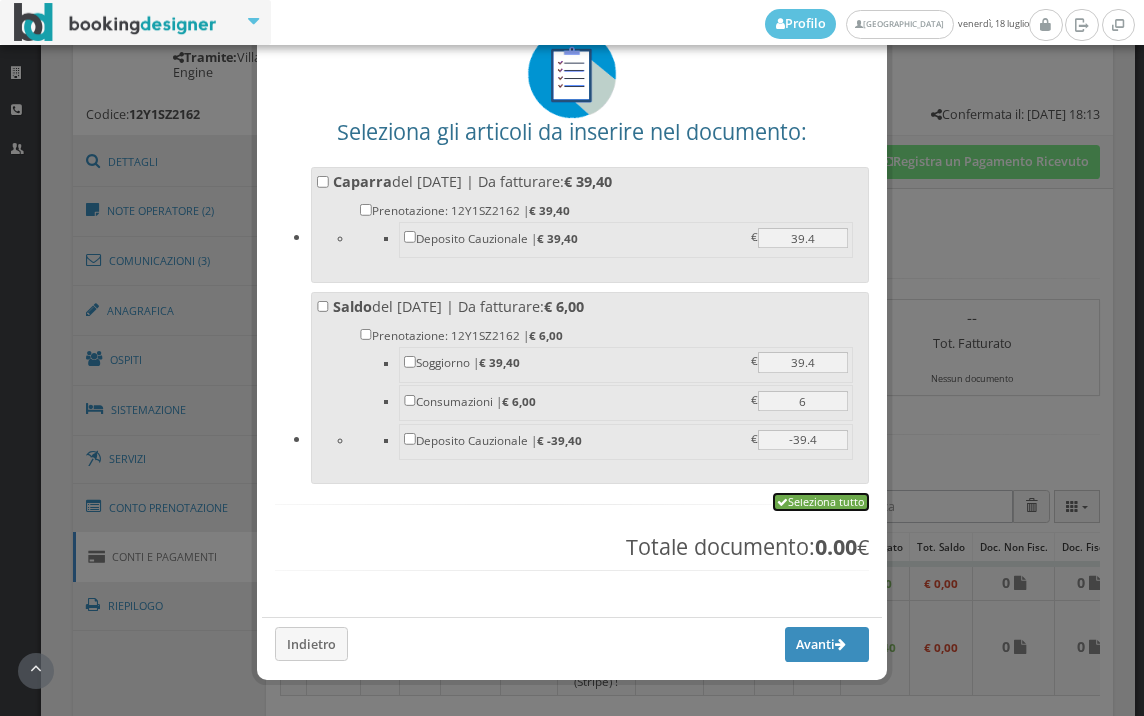 click on "Seleziona tutto" at bounding box center [821, 502] 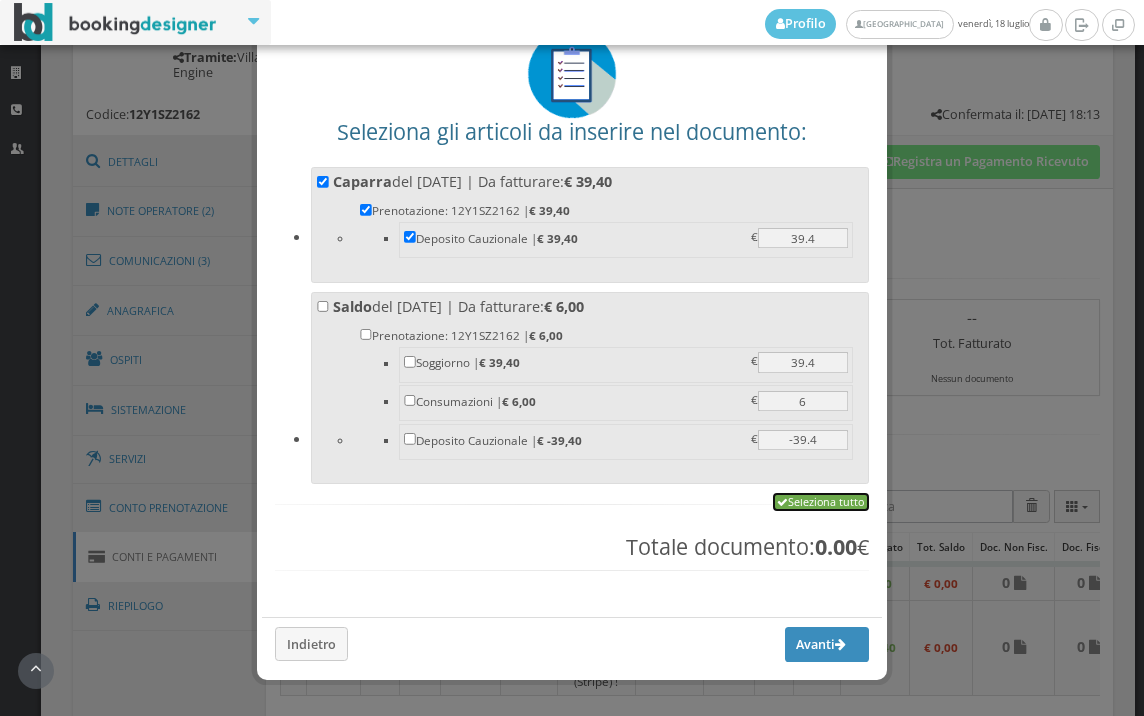 checkbox on "true" 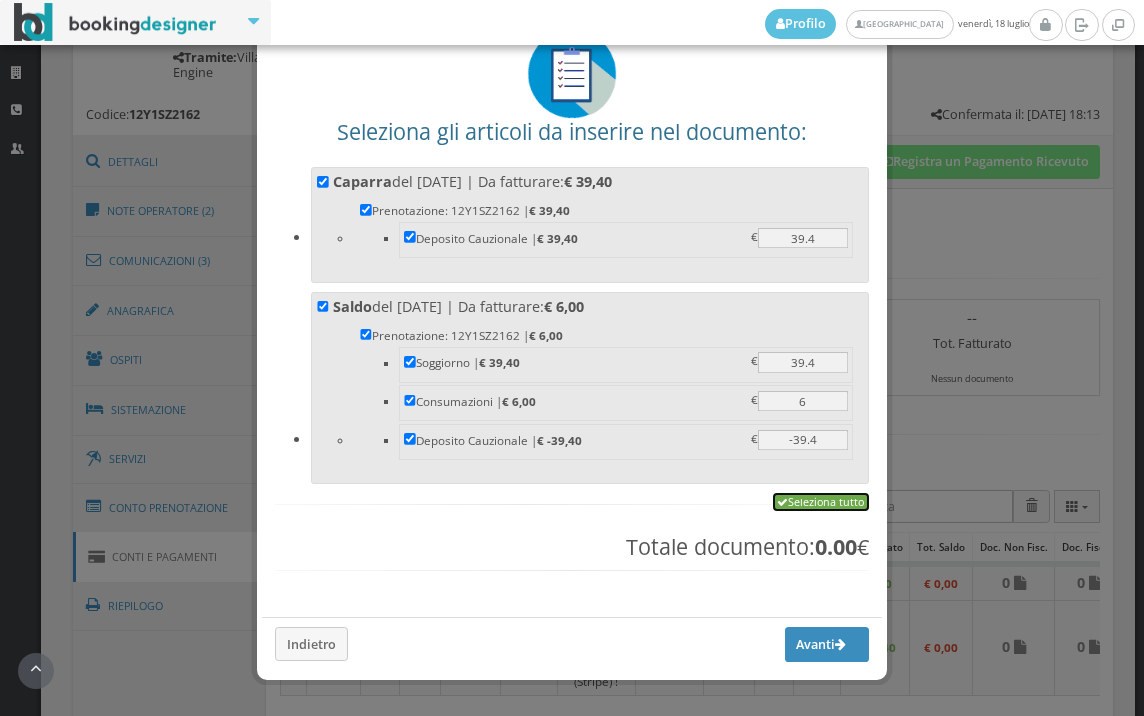 checkbox on "true" 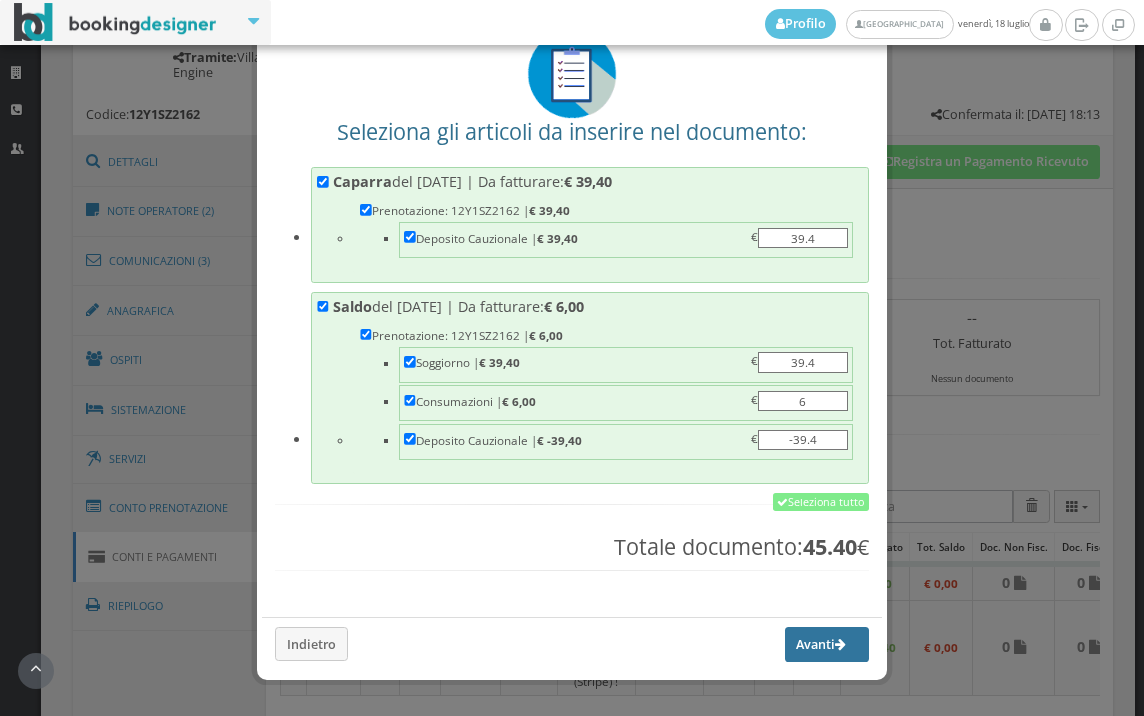 click on "Avanti" at bounding box center [827, 644] 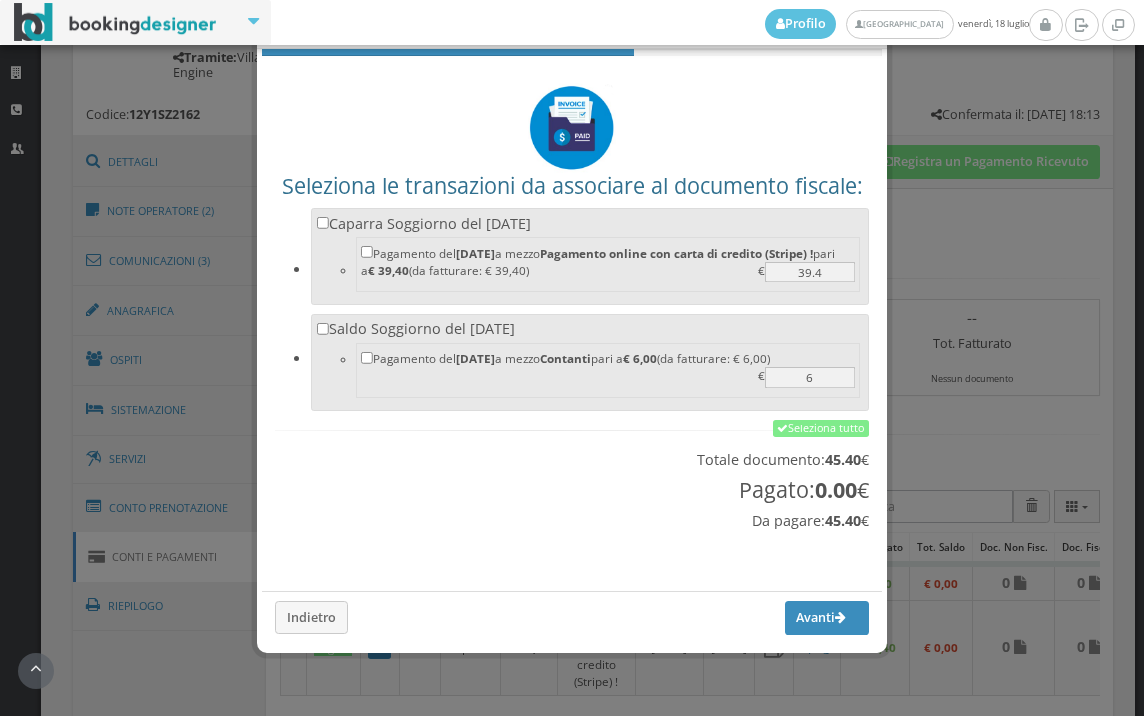 scroll, scrollTop: 66, scrollLeft: 0, axis: vertical 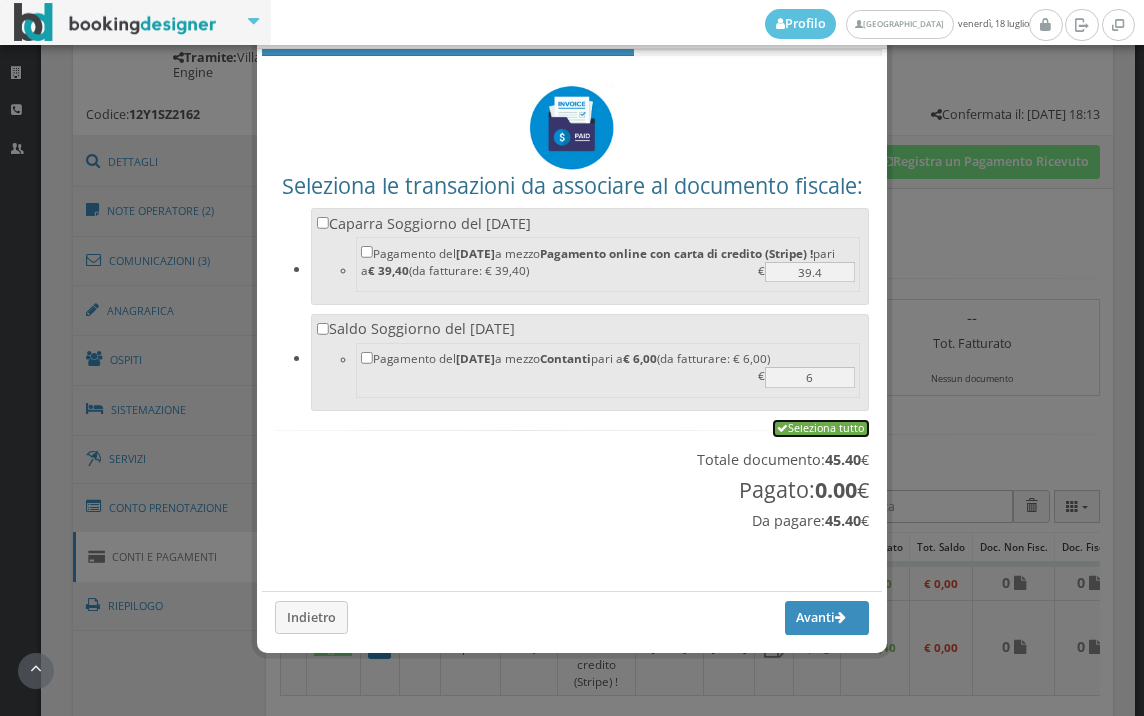 click on "Seleziona tutto" at bounding box center [821, 429] 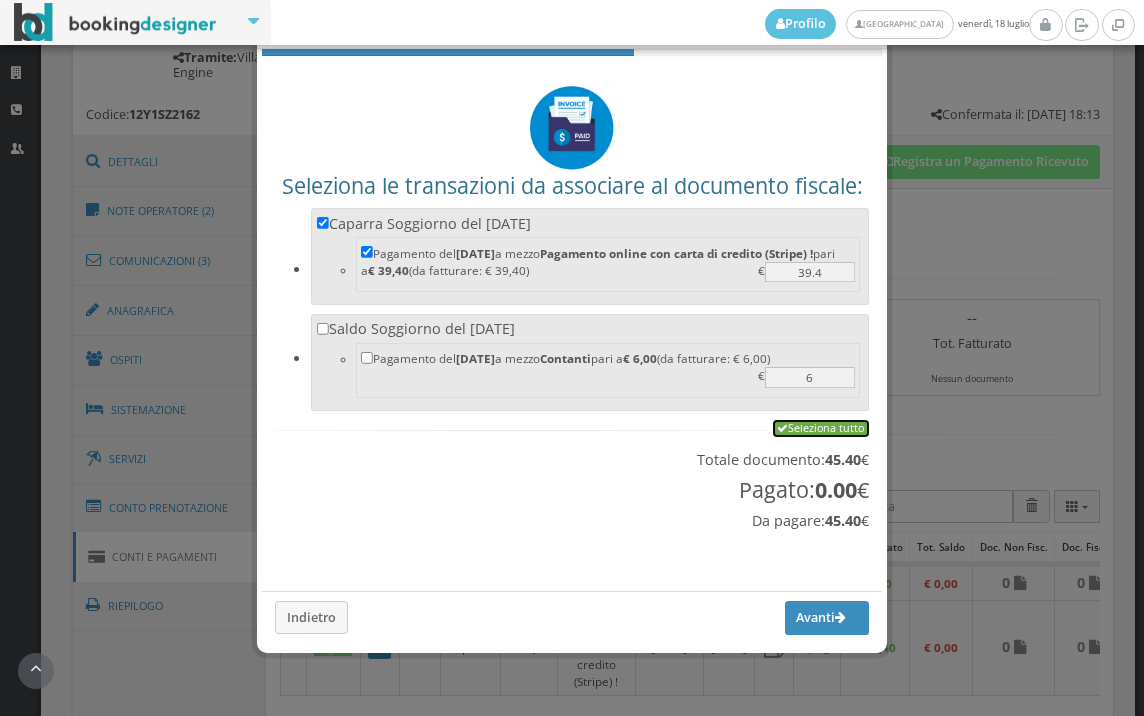checkbox on "true" 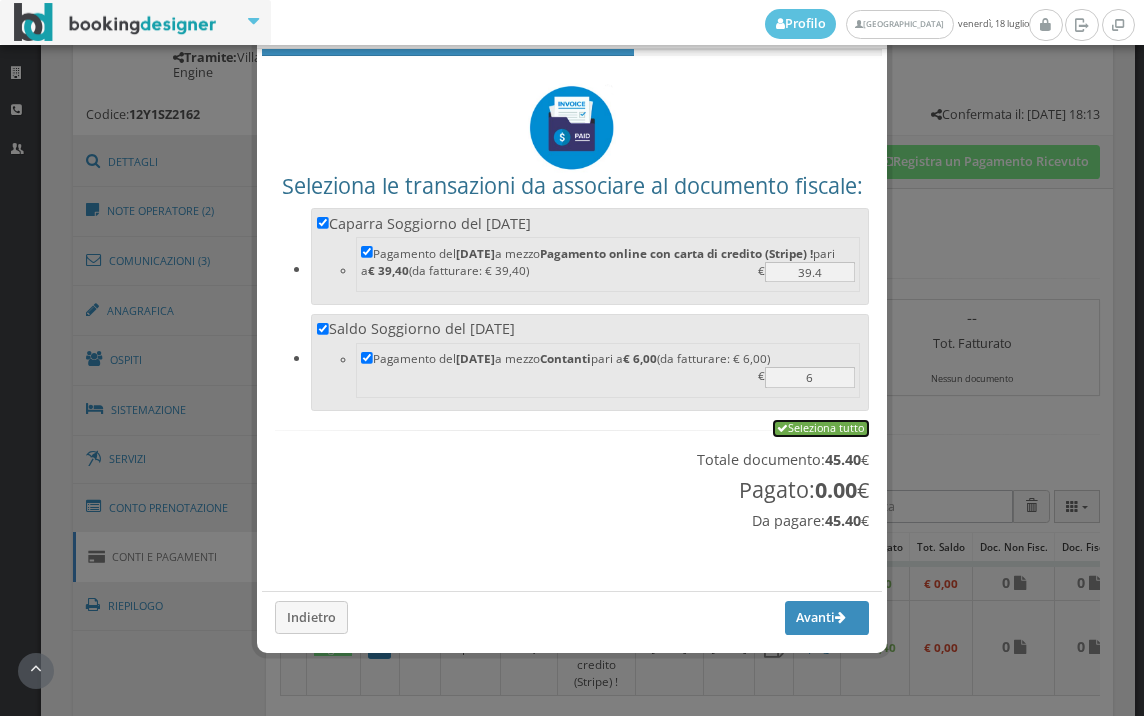 checkbox on "true" 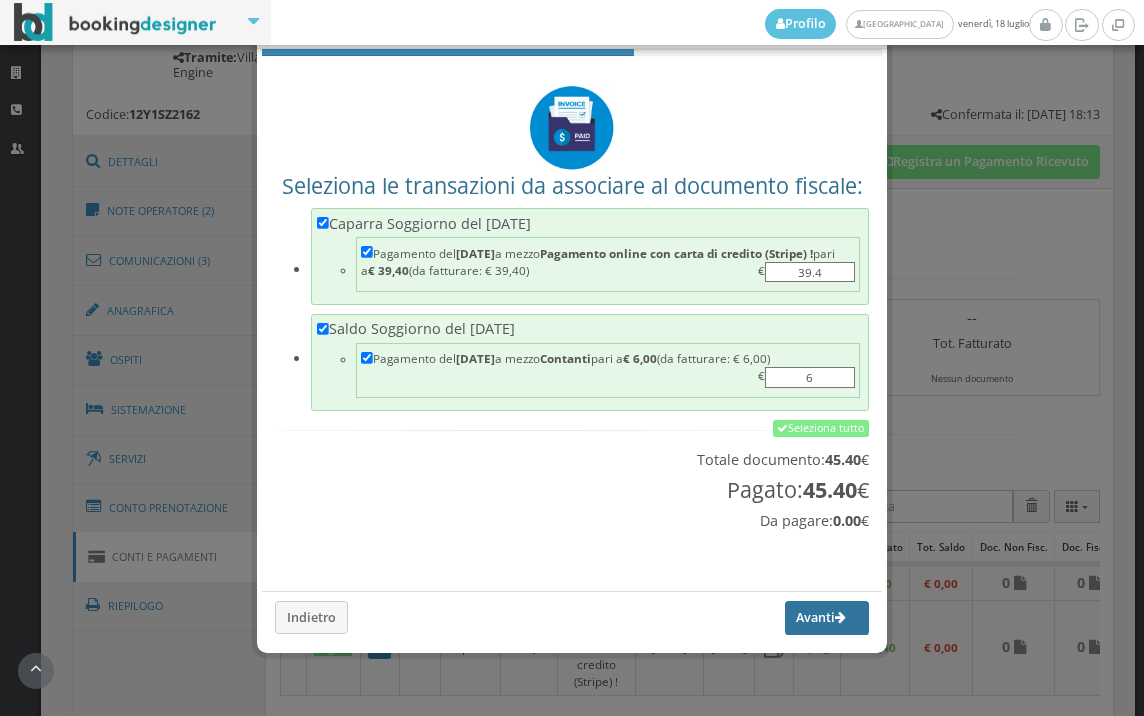 click on "Avanti" at bounding box center (827, 618) 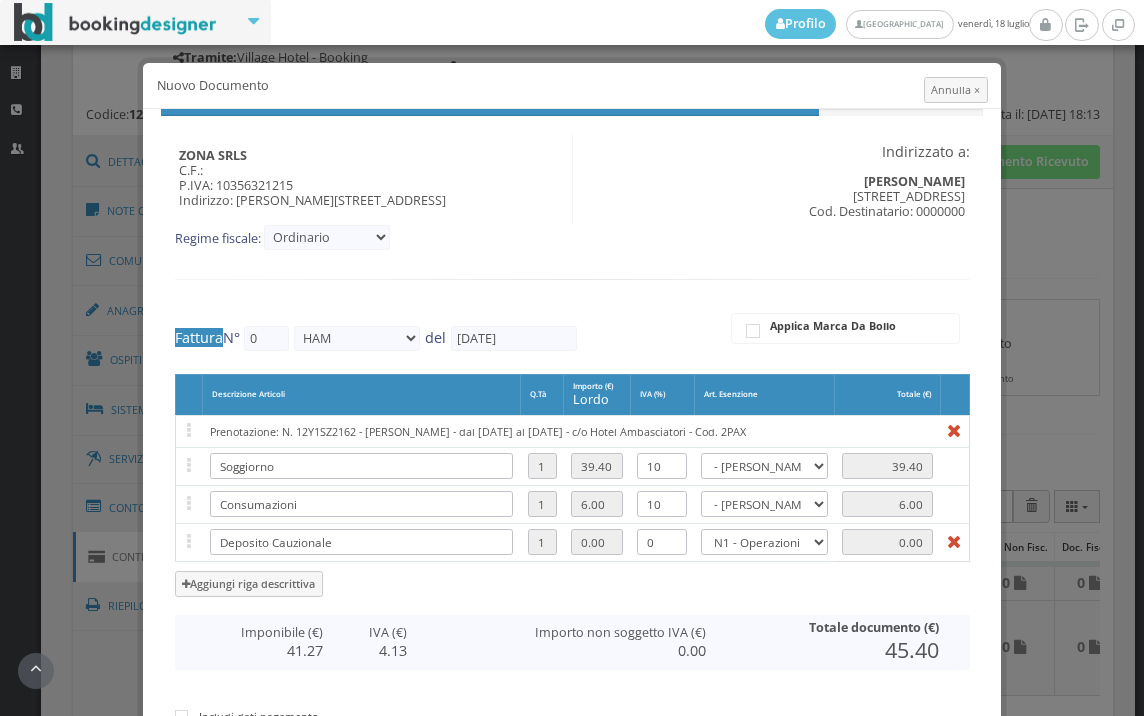 type on "297" 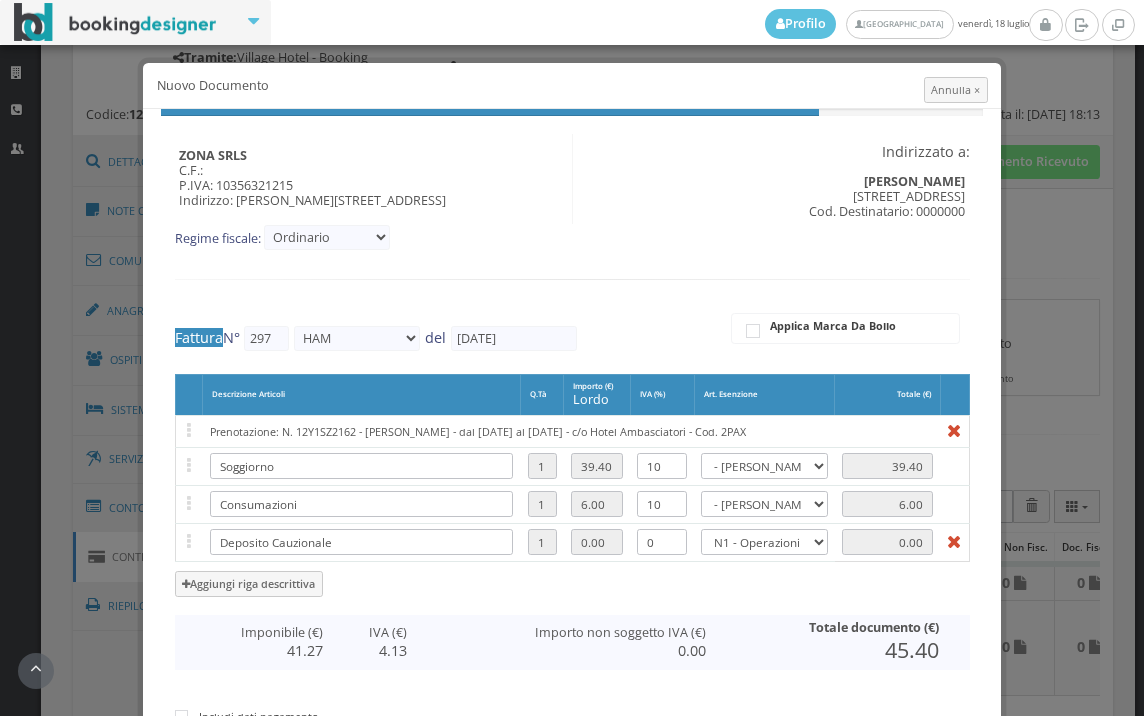 scroll, scrollTop: 333, scrollLeft: 0, axis: vertical 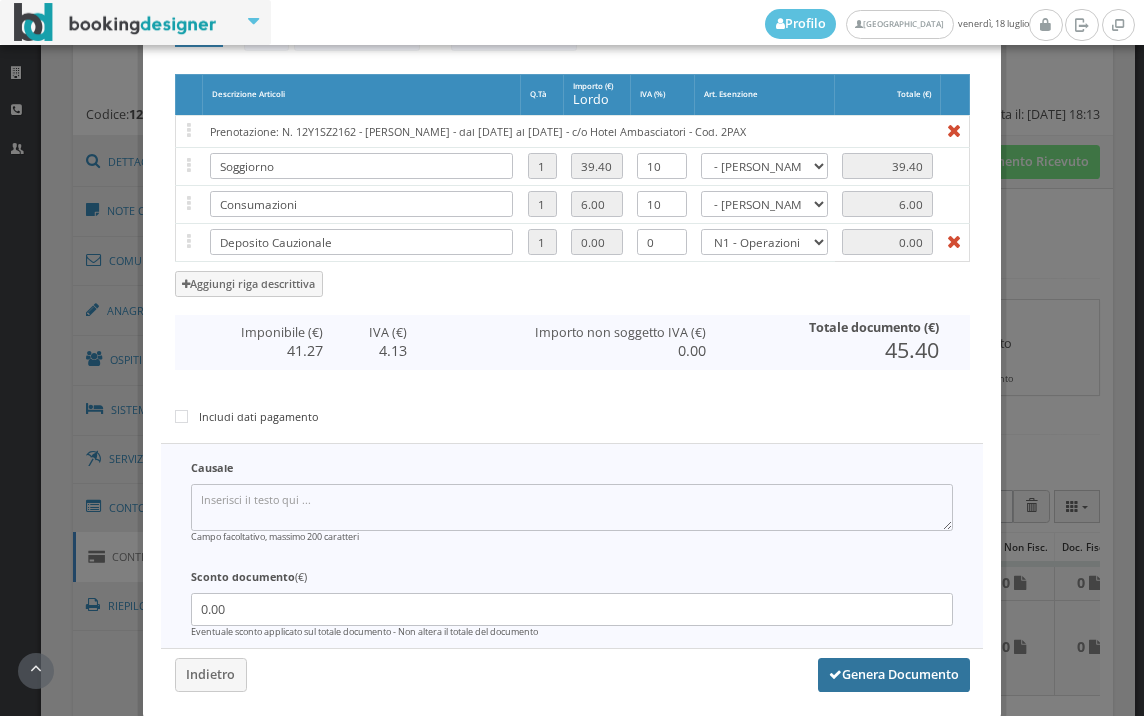 click on "Genera Documento" at bounding box center (894, 675) 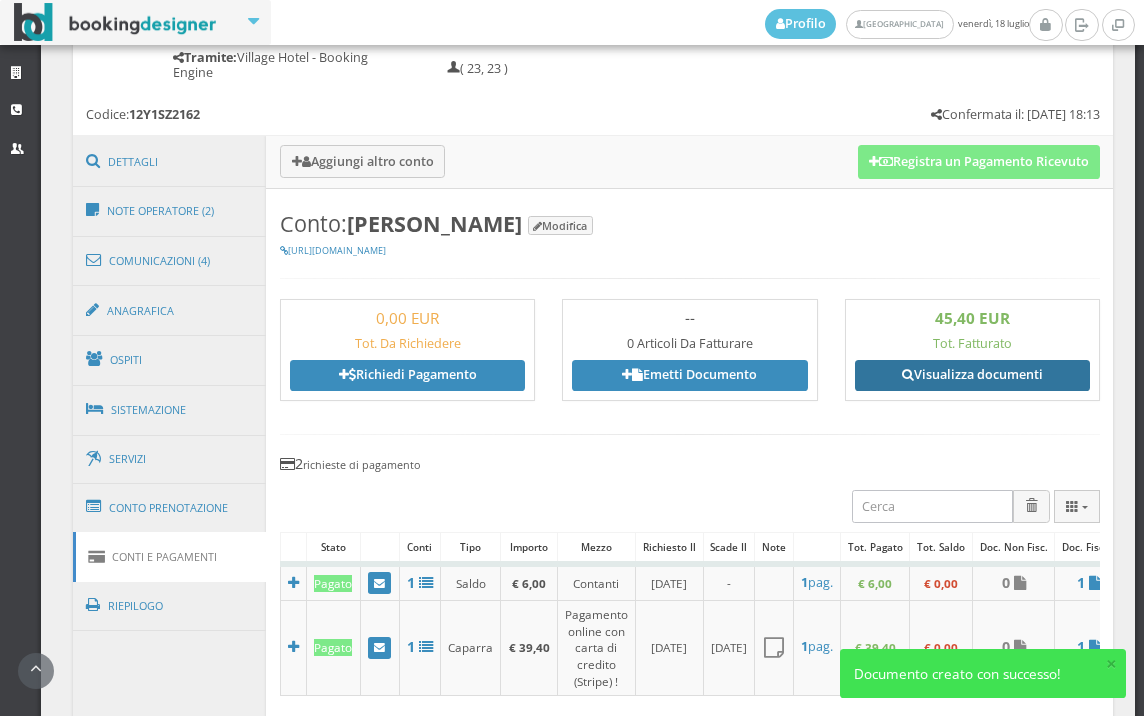click on "Visualizza documenti" at bounding box center (972, 375) 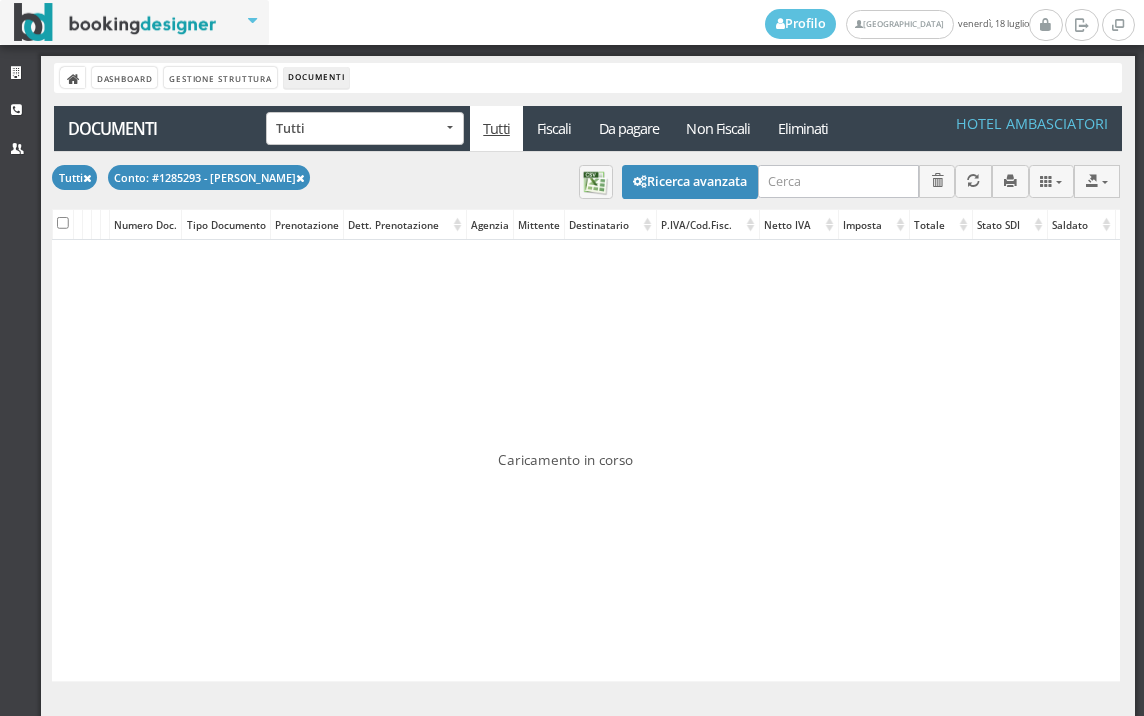 scroll, scrollTop: 0, scrollLeft: 0, axis: both 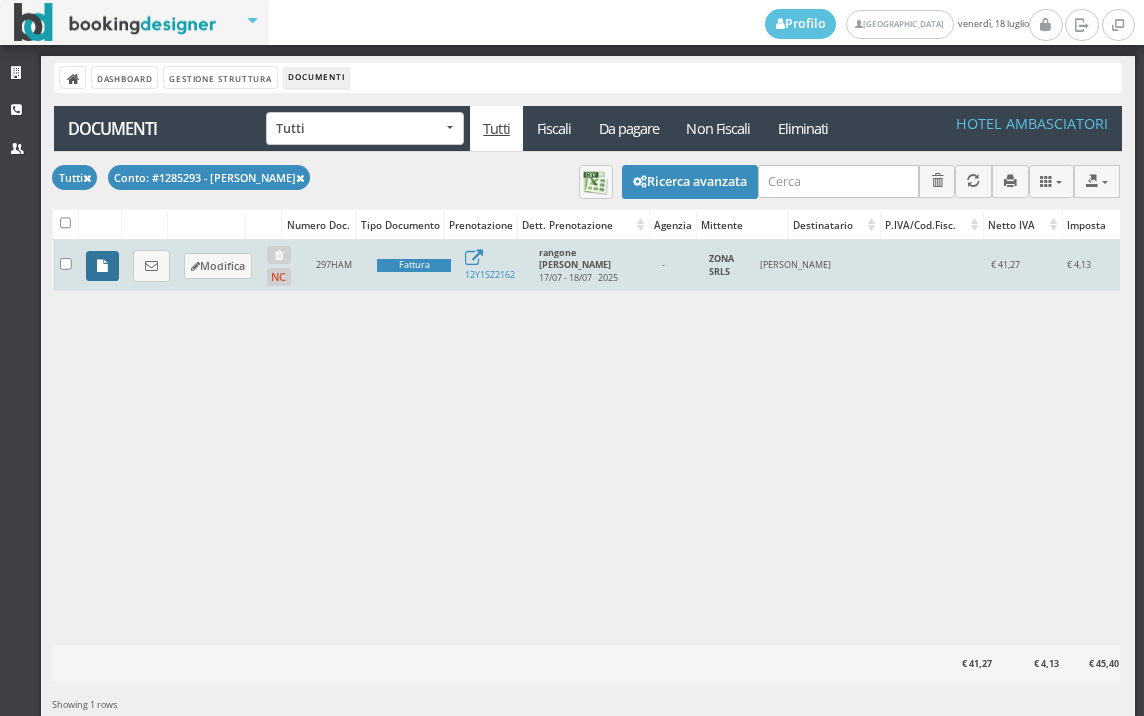 click at bounding box center (102, 266) 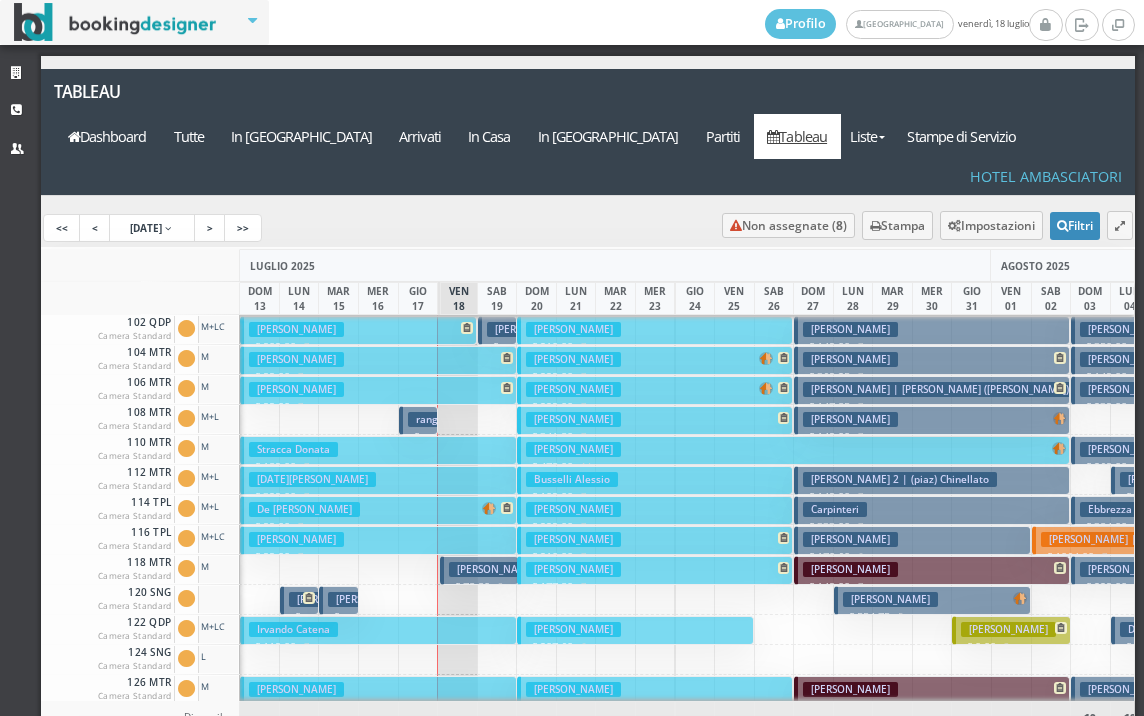 scroll, scrollTop: 0, scrollLeft: 0, axis: both 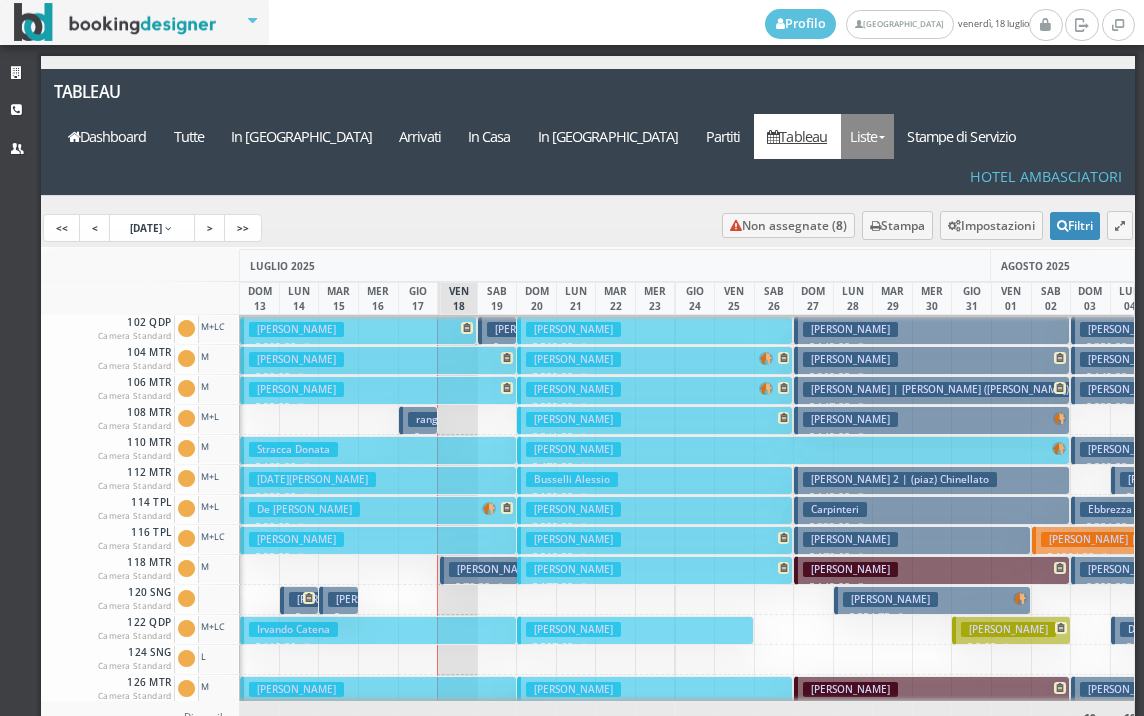 click on "Liste" at bounding box center [867, 136] 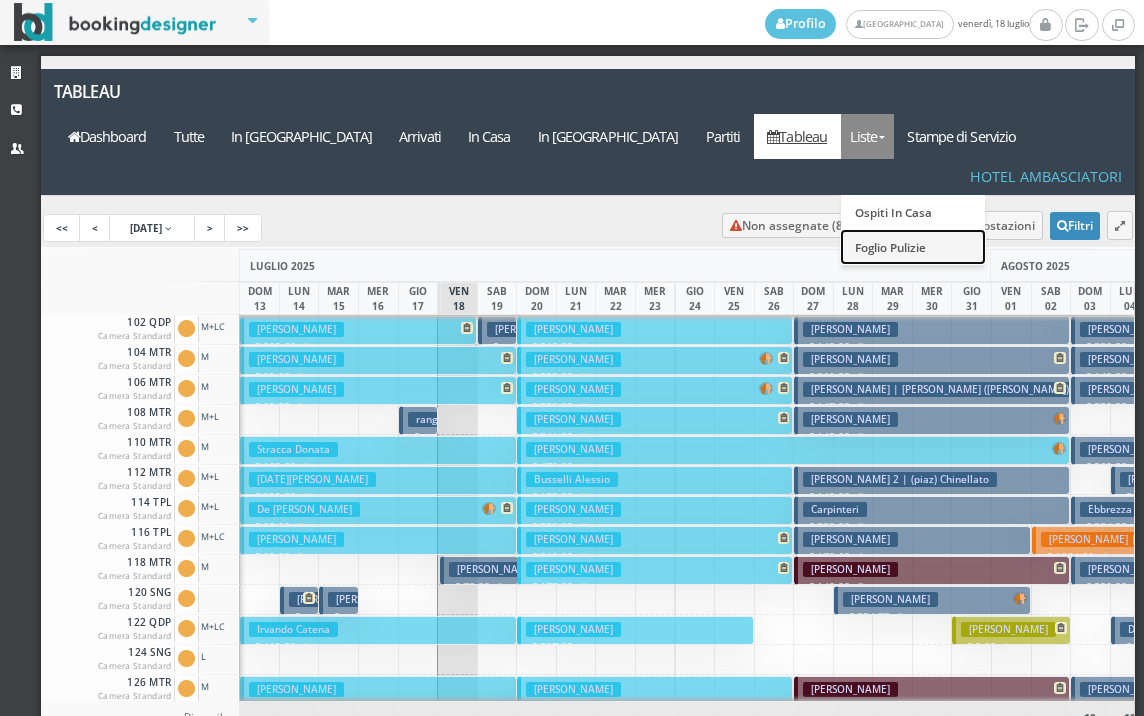 click on "Foglio Pulizie" at bounding box center [913, 246] 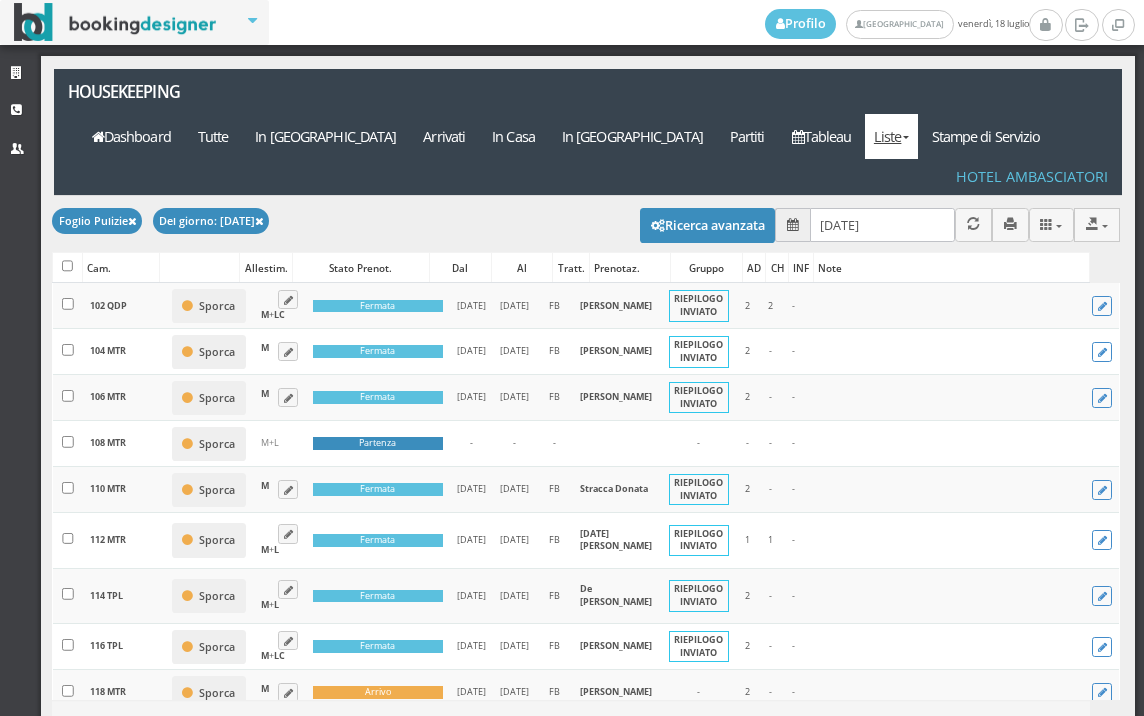 scroll, scrollTop: 0, scrollLeft: 0, axis: both 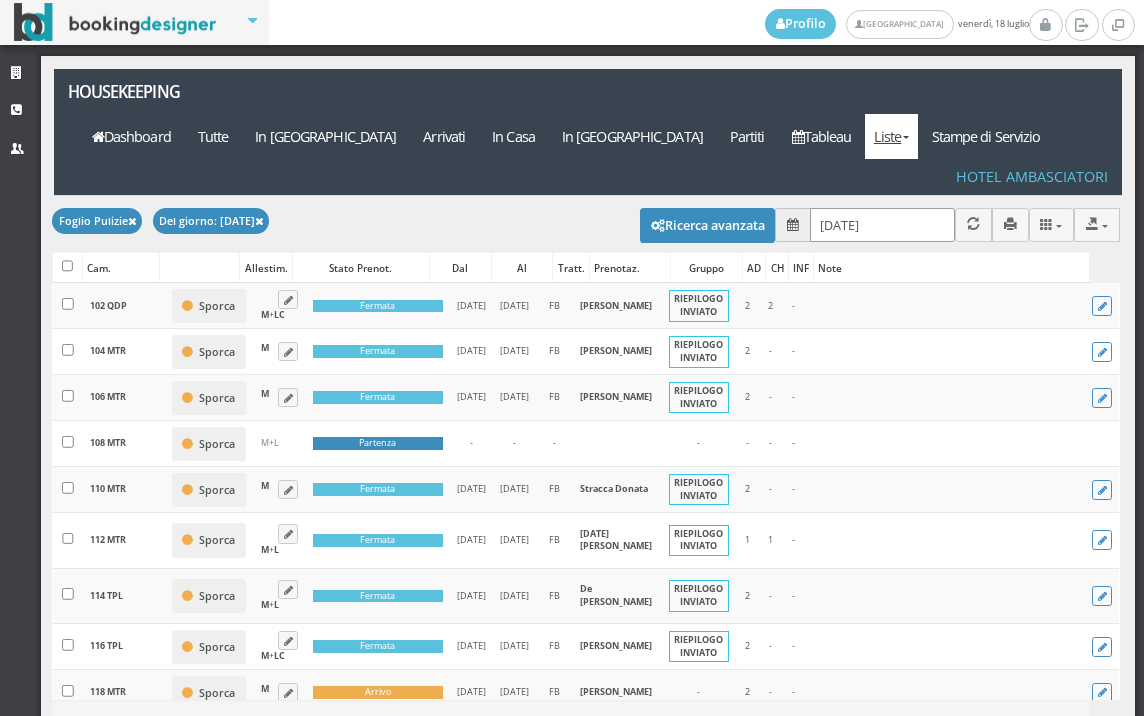 click on "[DATE]" at bounding box center (882, 224) 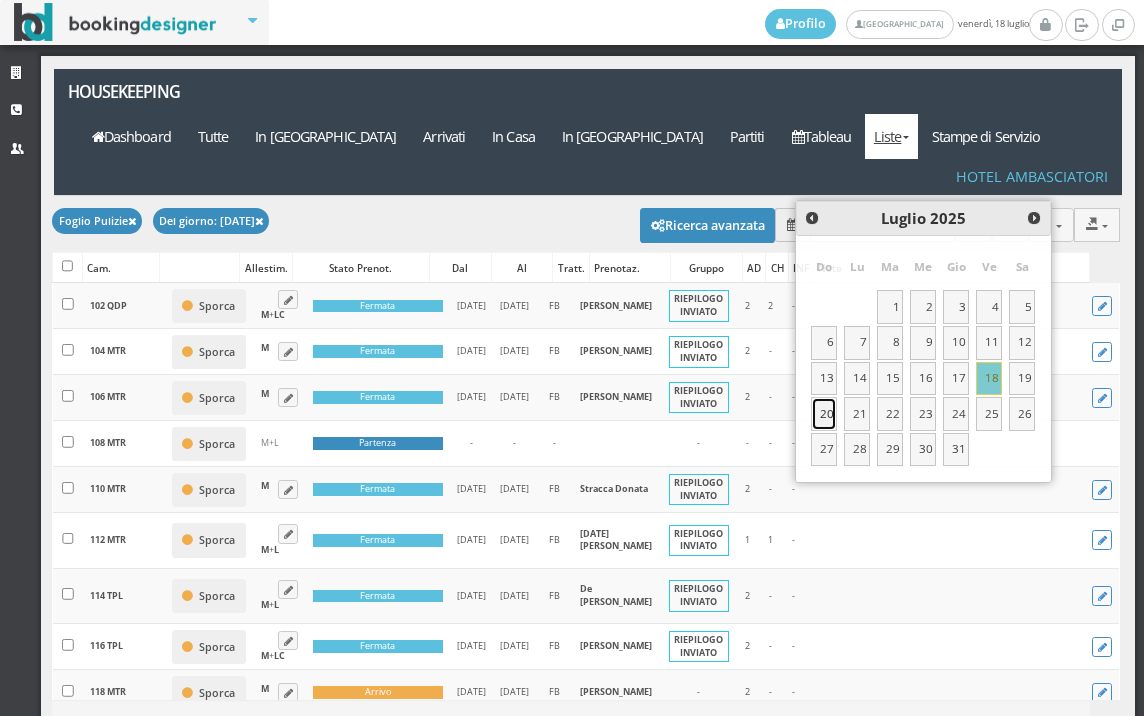 click on "20" at bounding box center [824, 414] 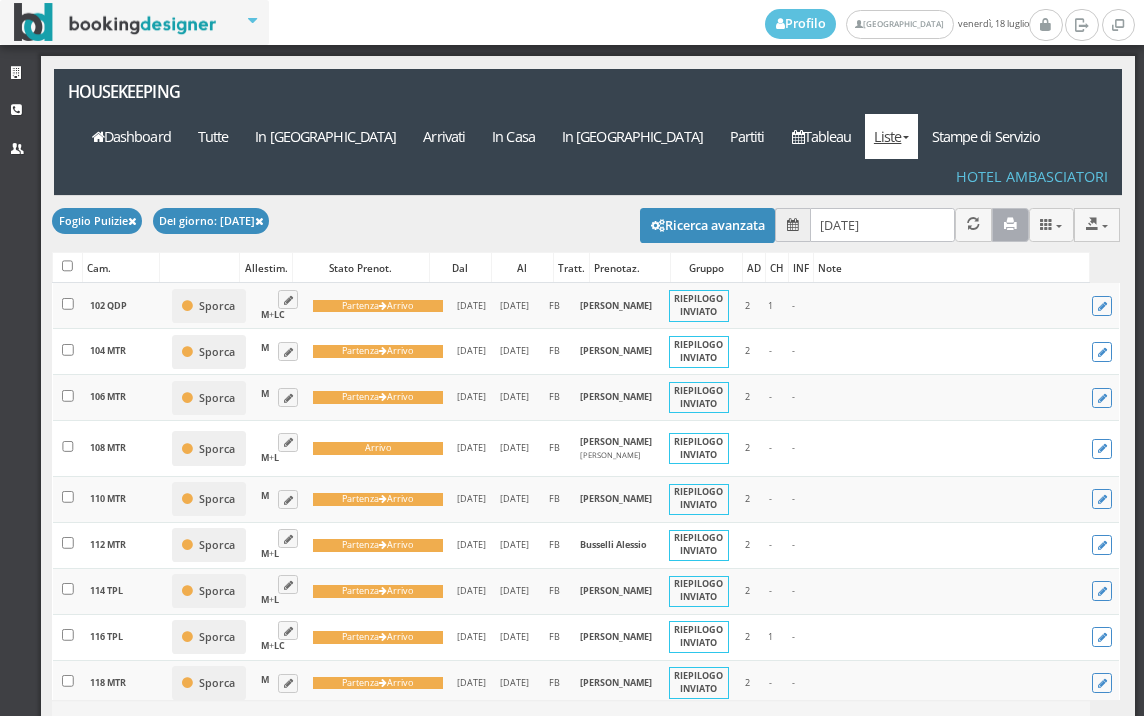 click at bounding box center [1010, 224] 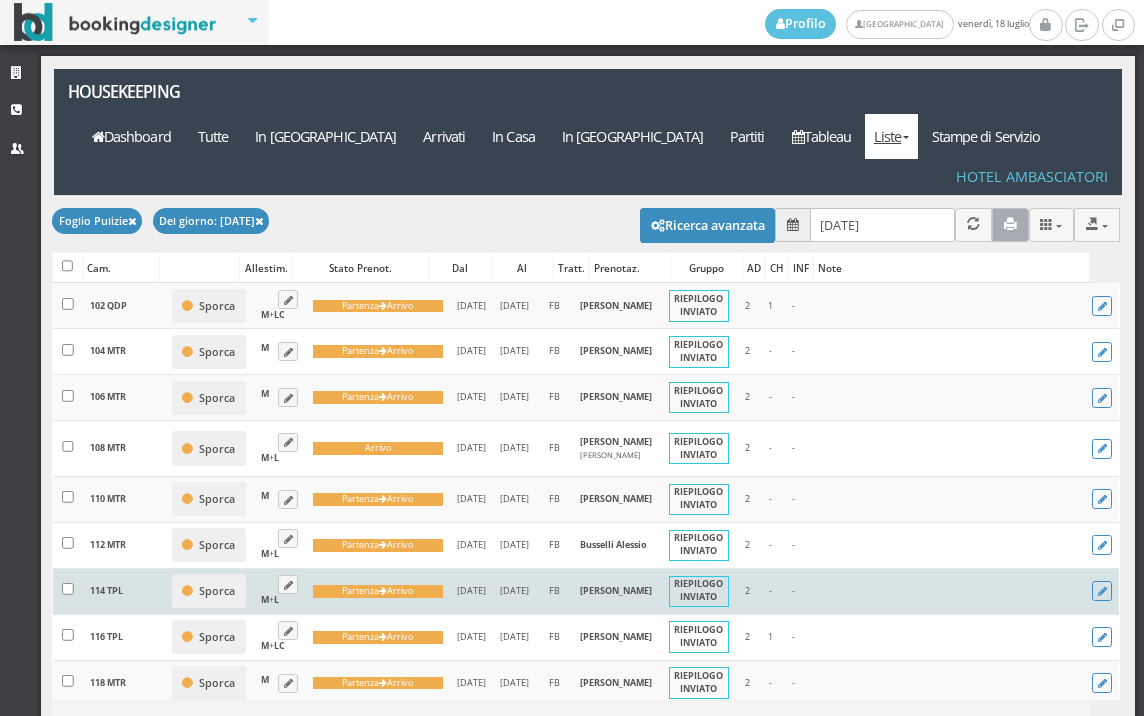 type 